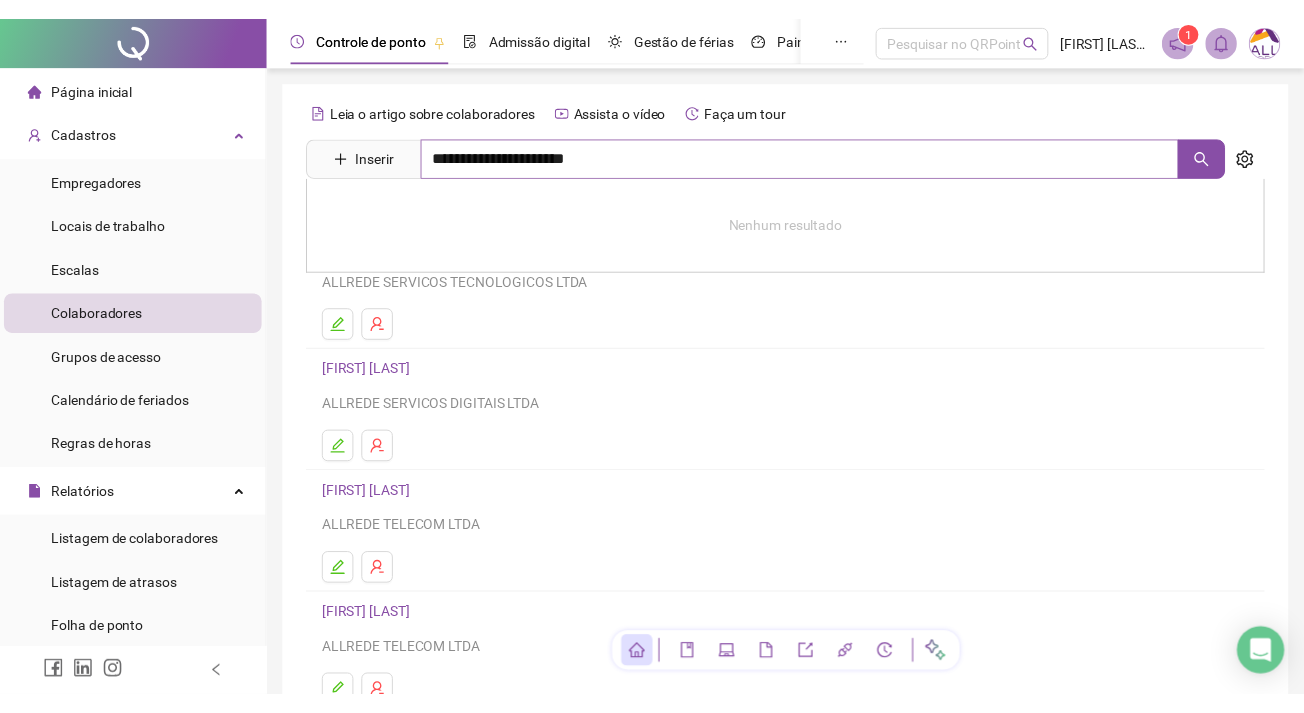 scroll, scrollTop: 0, scrollLeft: 0, axis: both 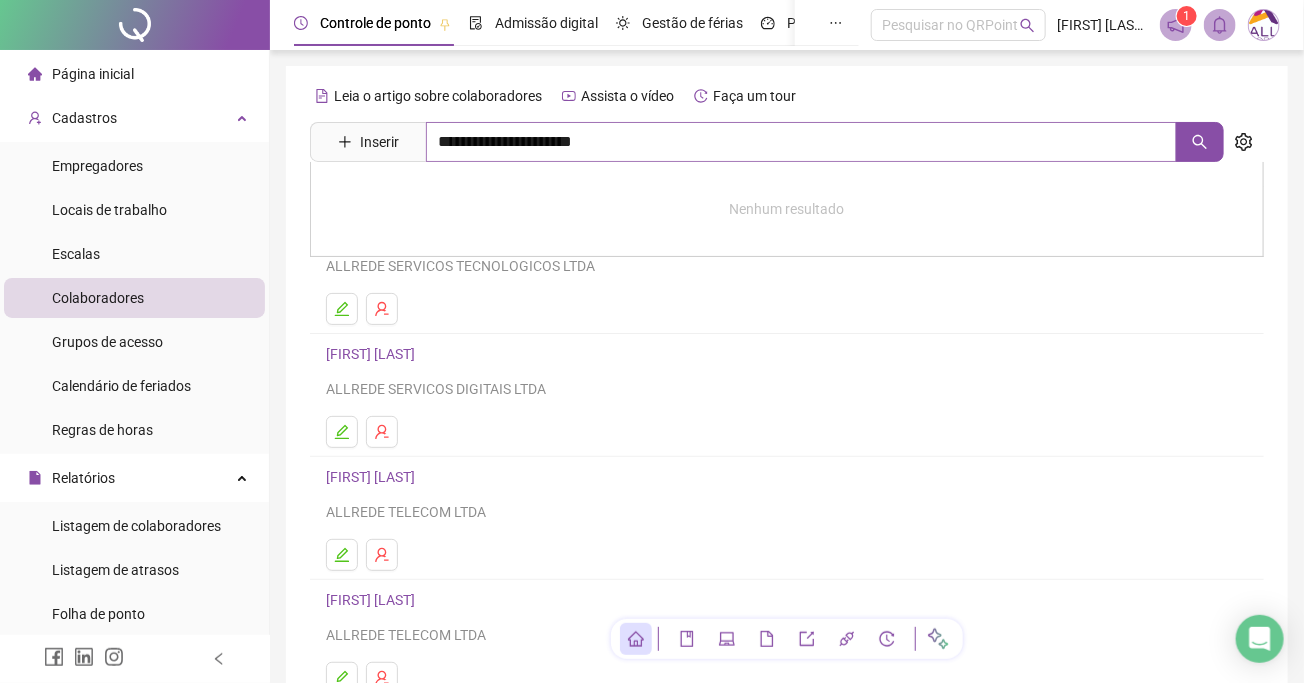 type on "**********" 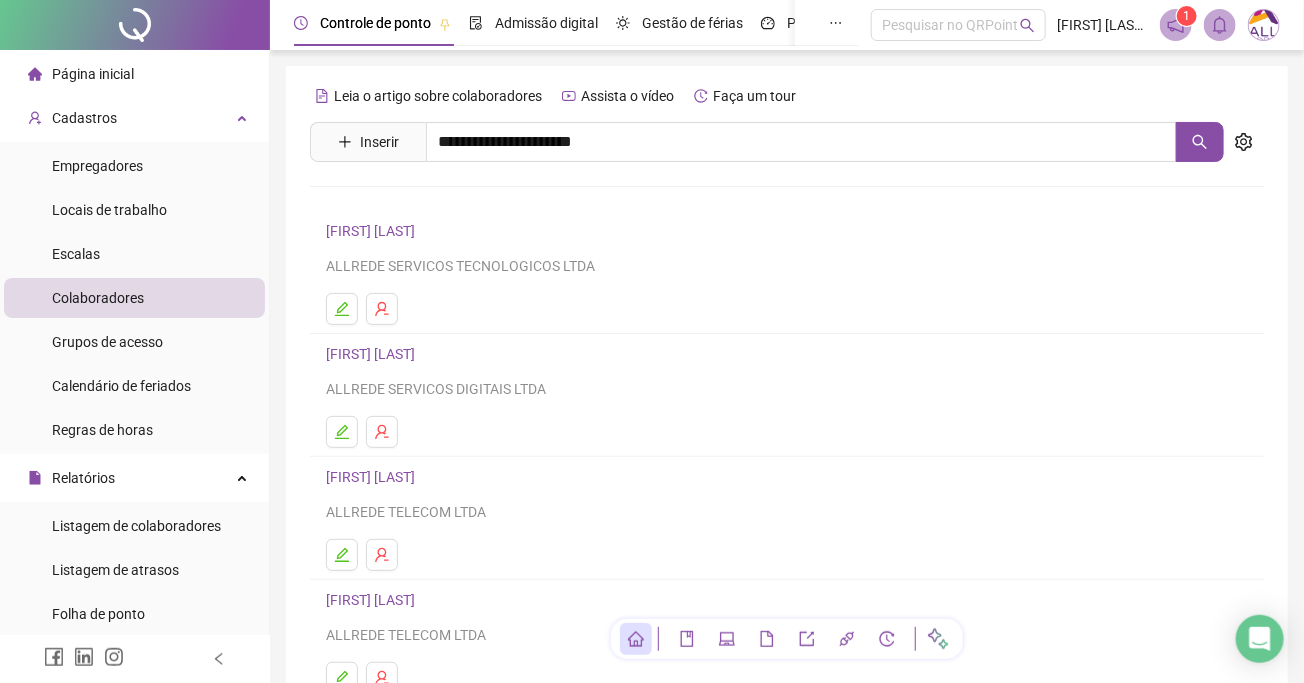 click on "[FIRST] [LAST]" at bounding box center [391, 201] 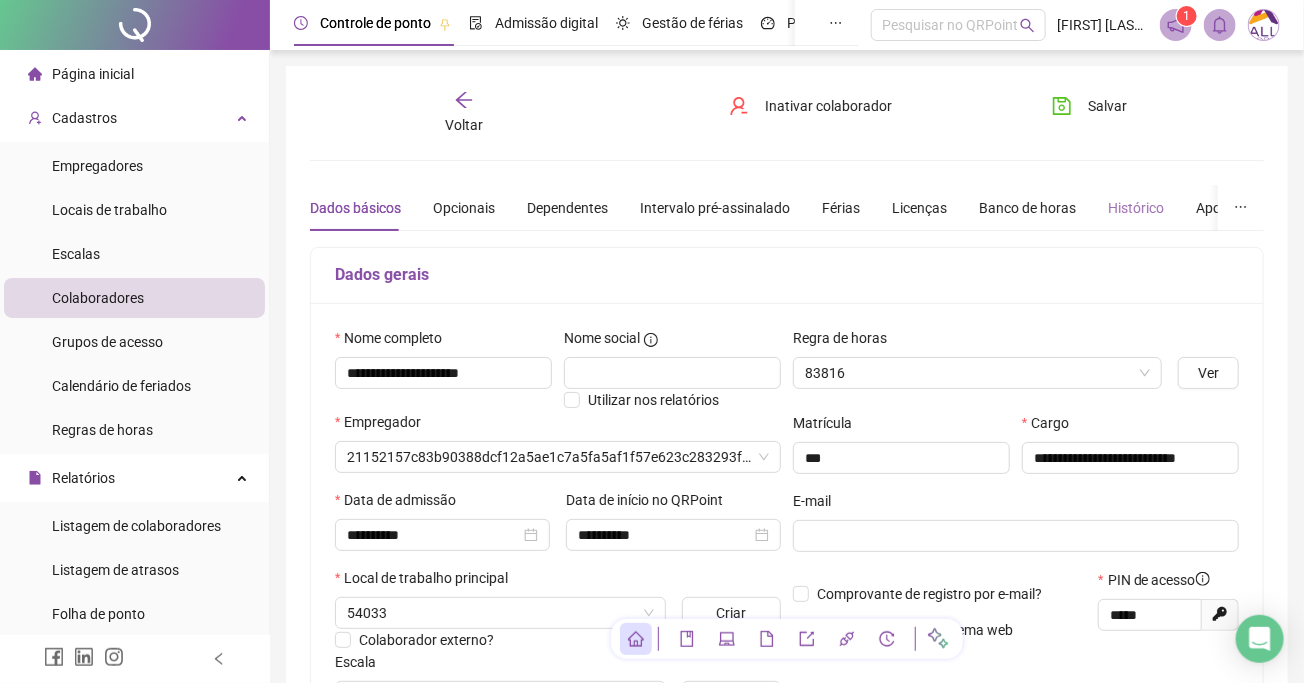 type on "**********" 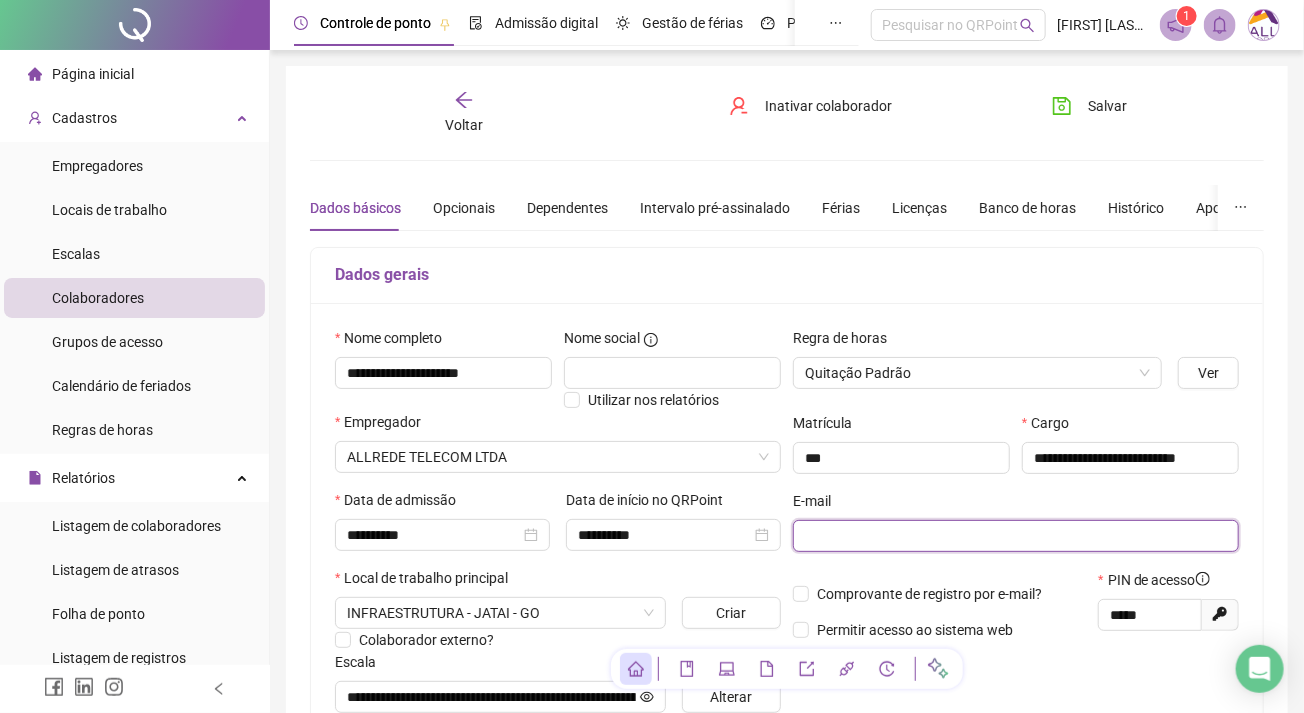 click at bounding box center (1014, 536) 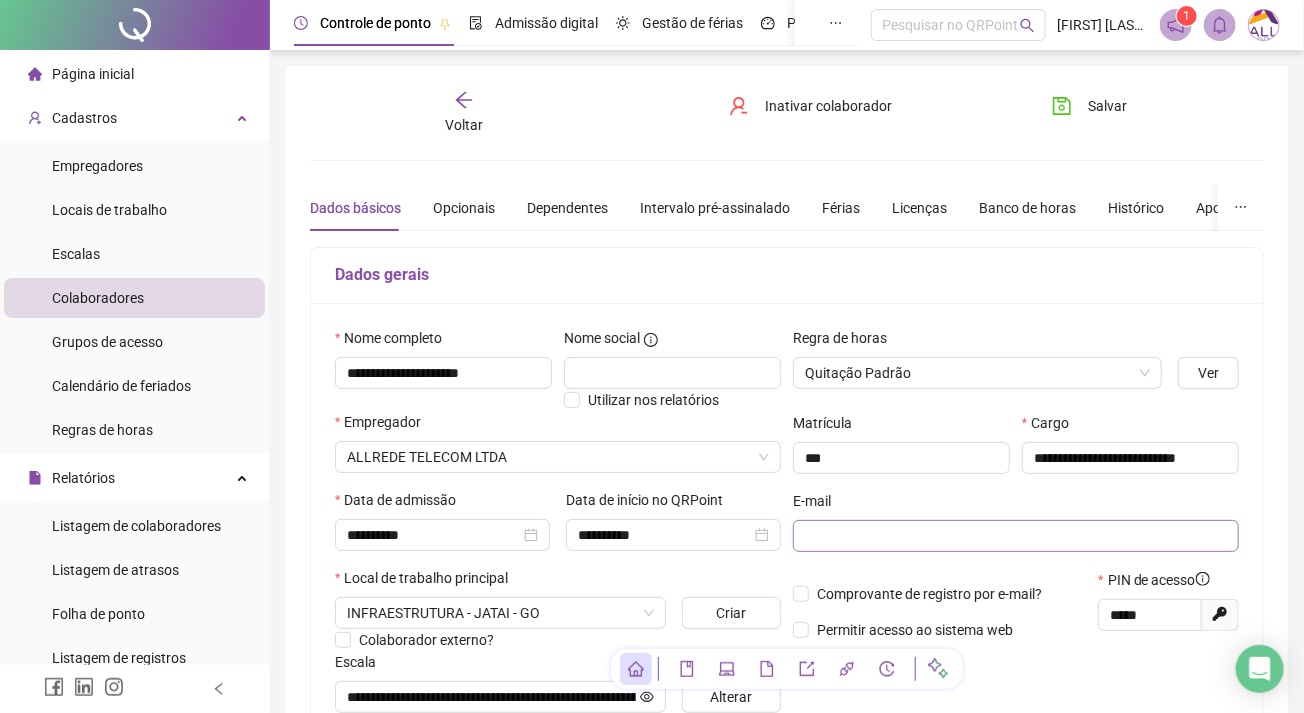 click at bounding box center (1016, 536) 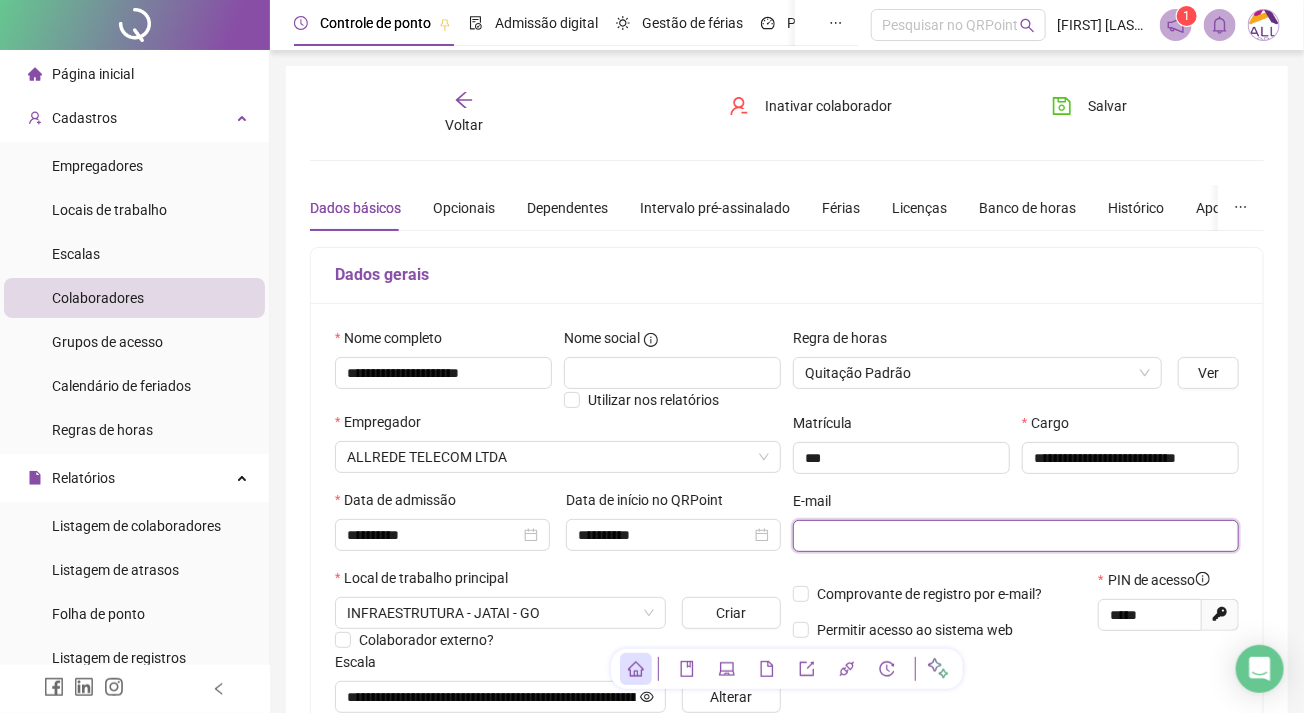 paste on "**********" 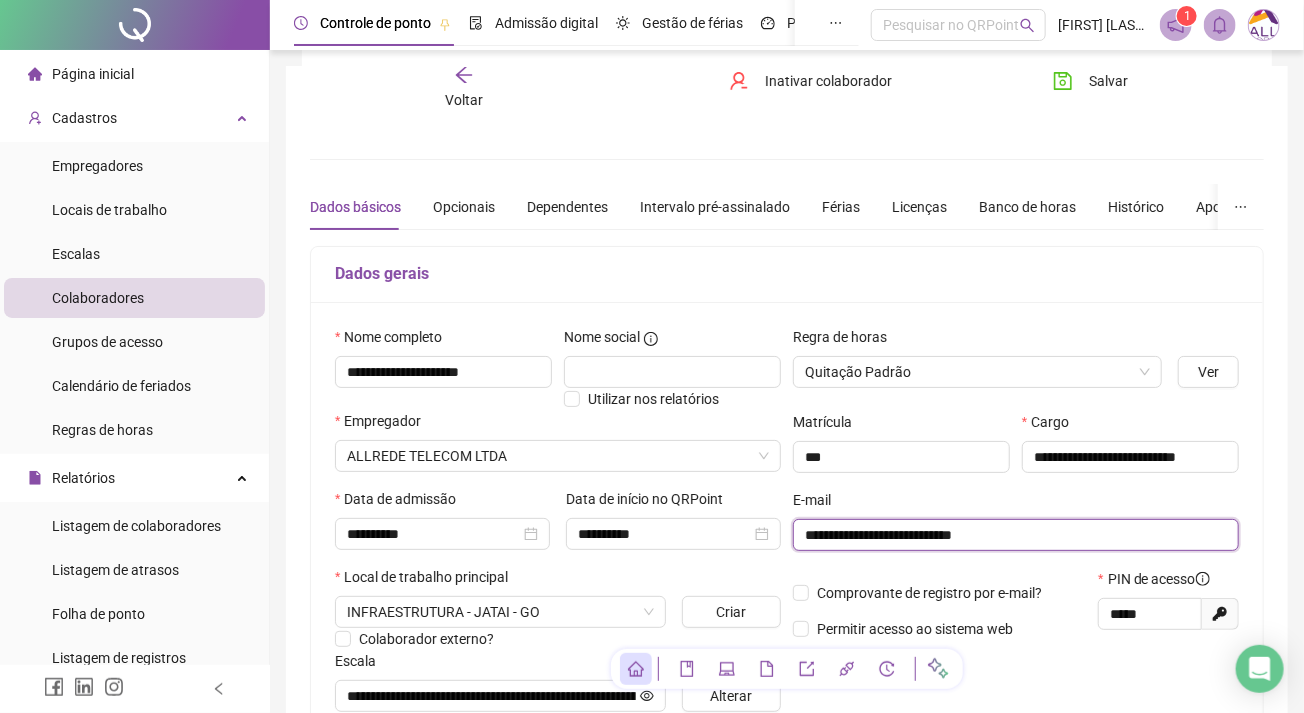 scroll, scrollTop: 111, scrollLeft: 0, axis: vertical 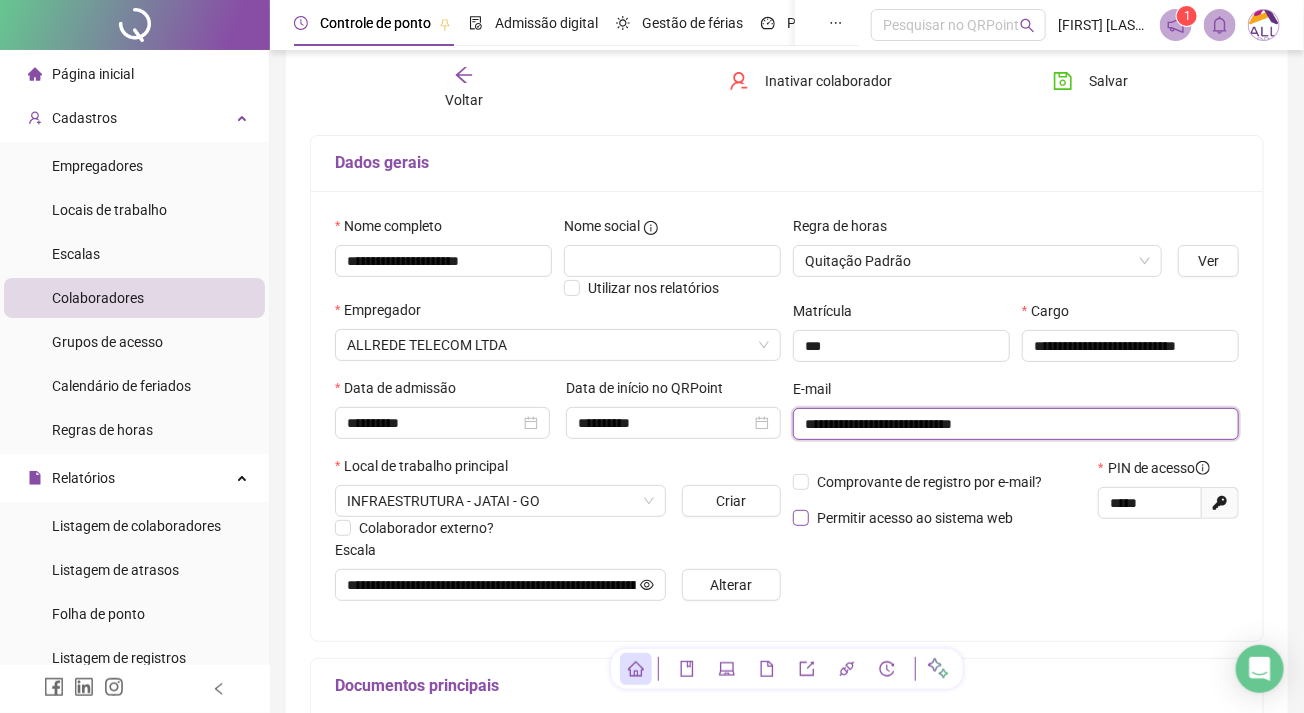 type on "**********" 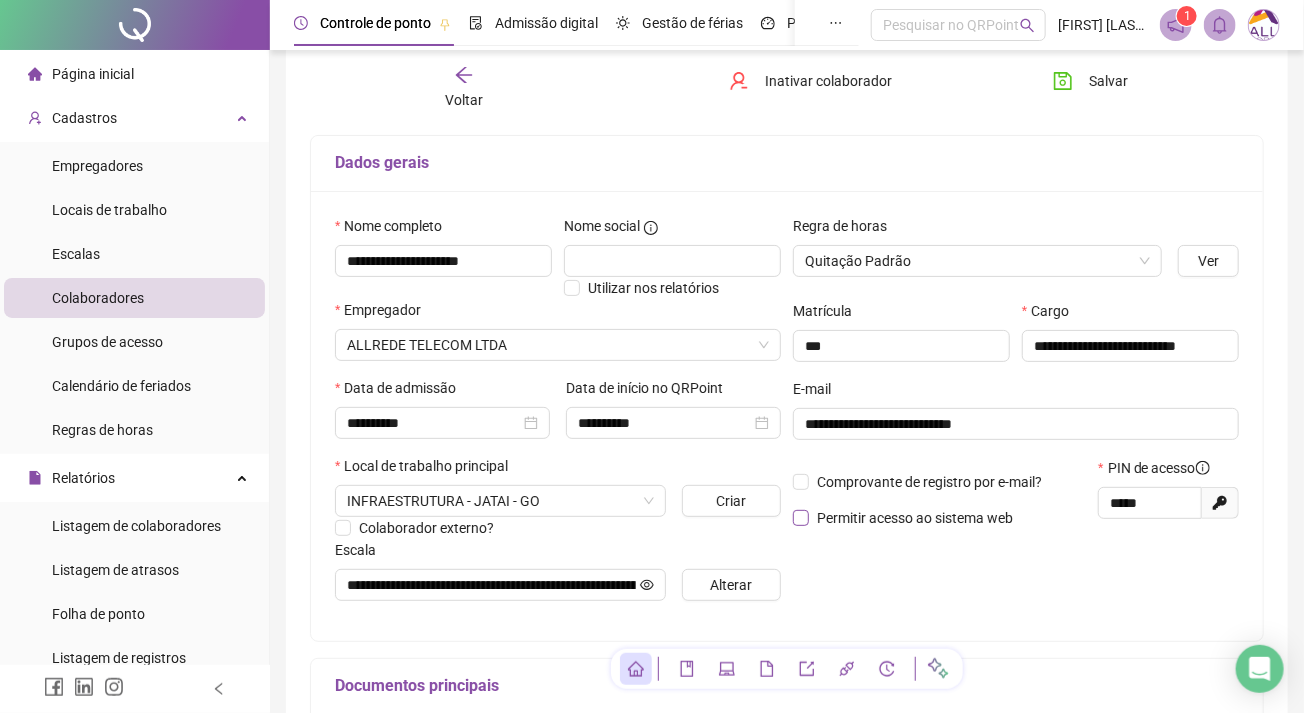 click on "Permitir acesso ao sistema web" at bounding box center [915, 518] 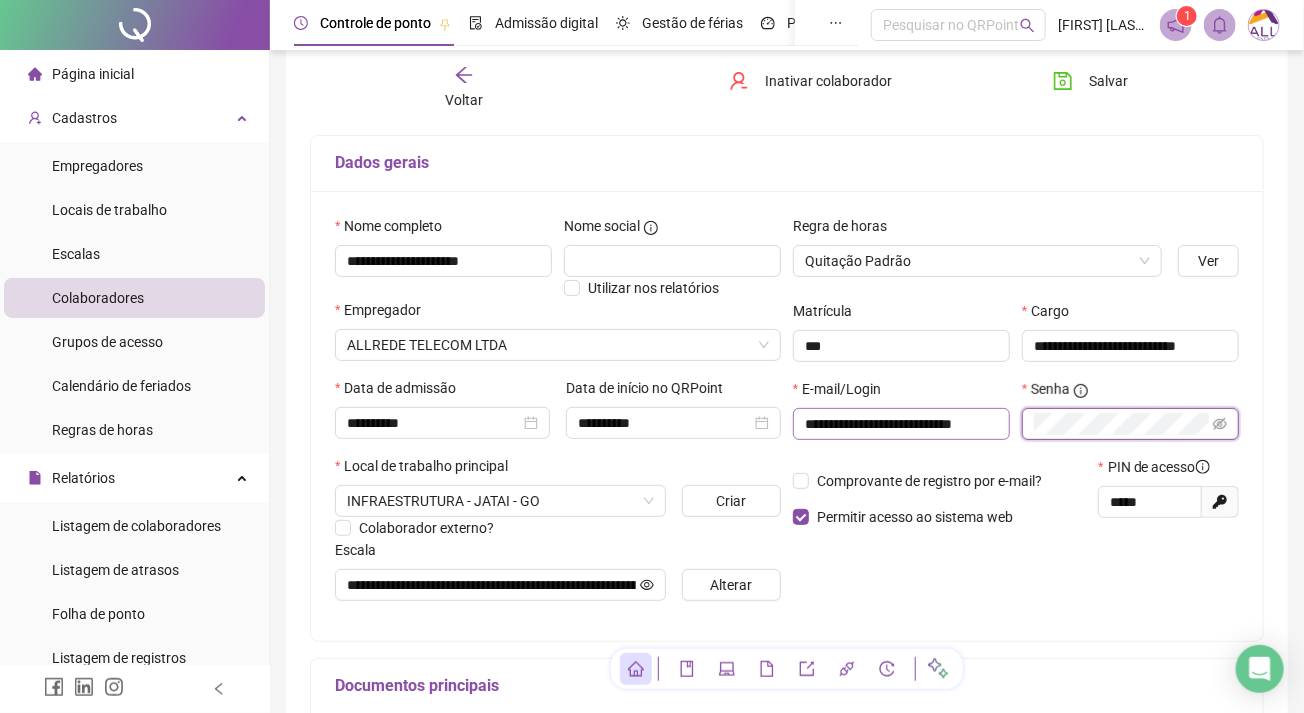 click on "**********" at bounding box center (1016, 417) 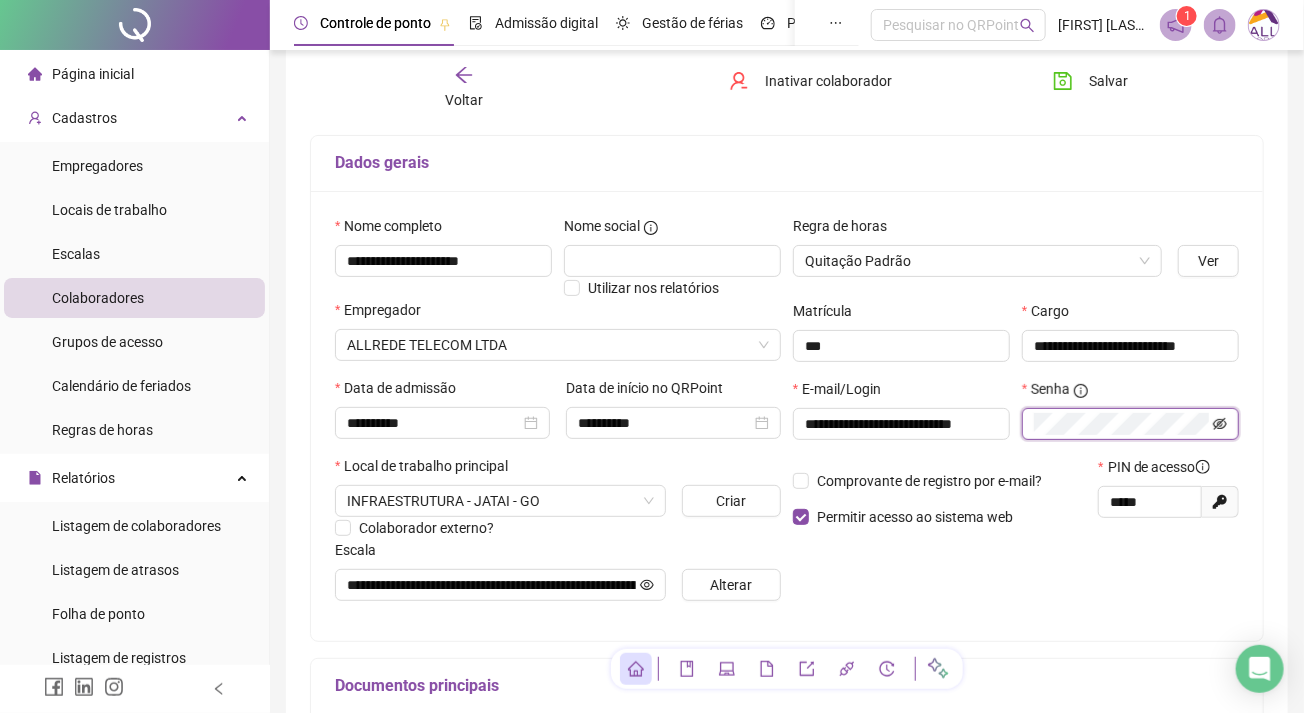 click 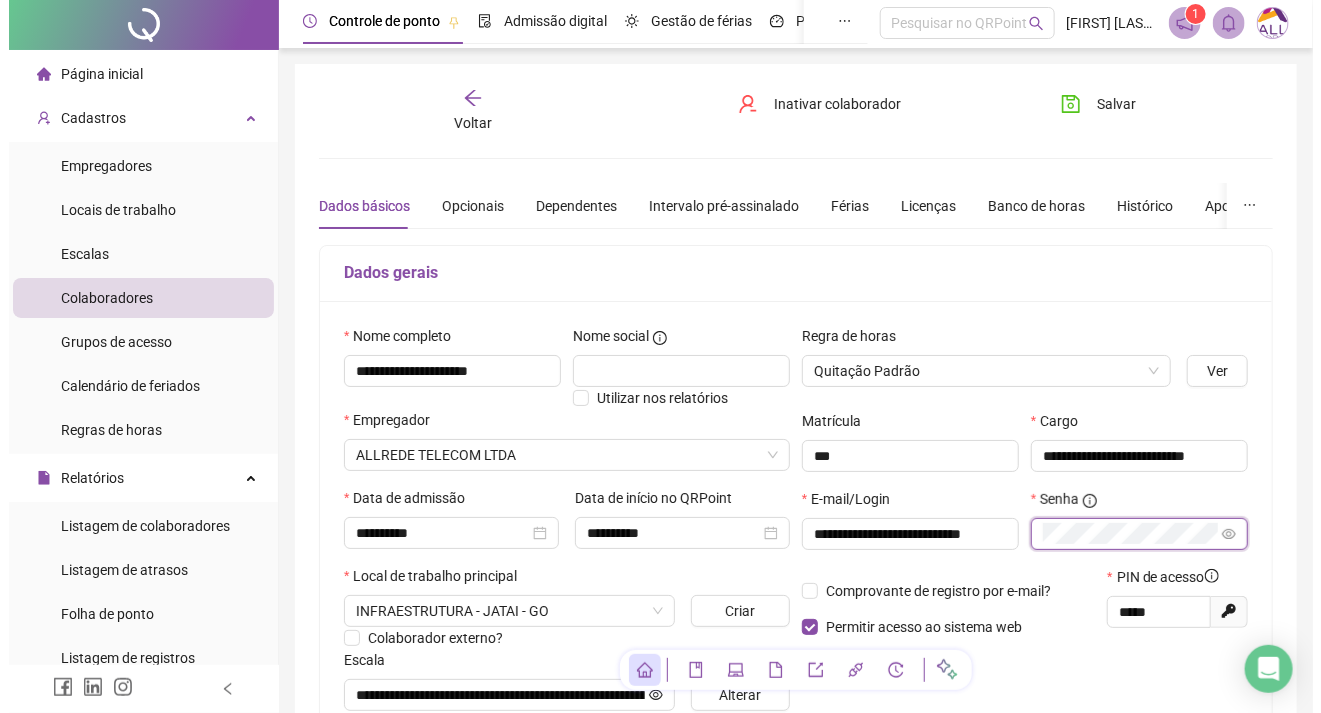 scroll, scrollTop: 0, scrollLeft: 0, axis: both 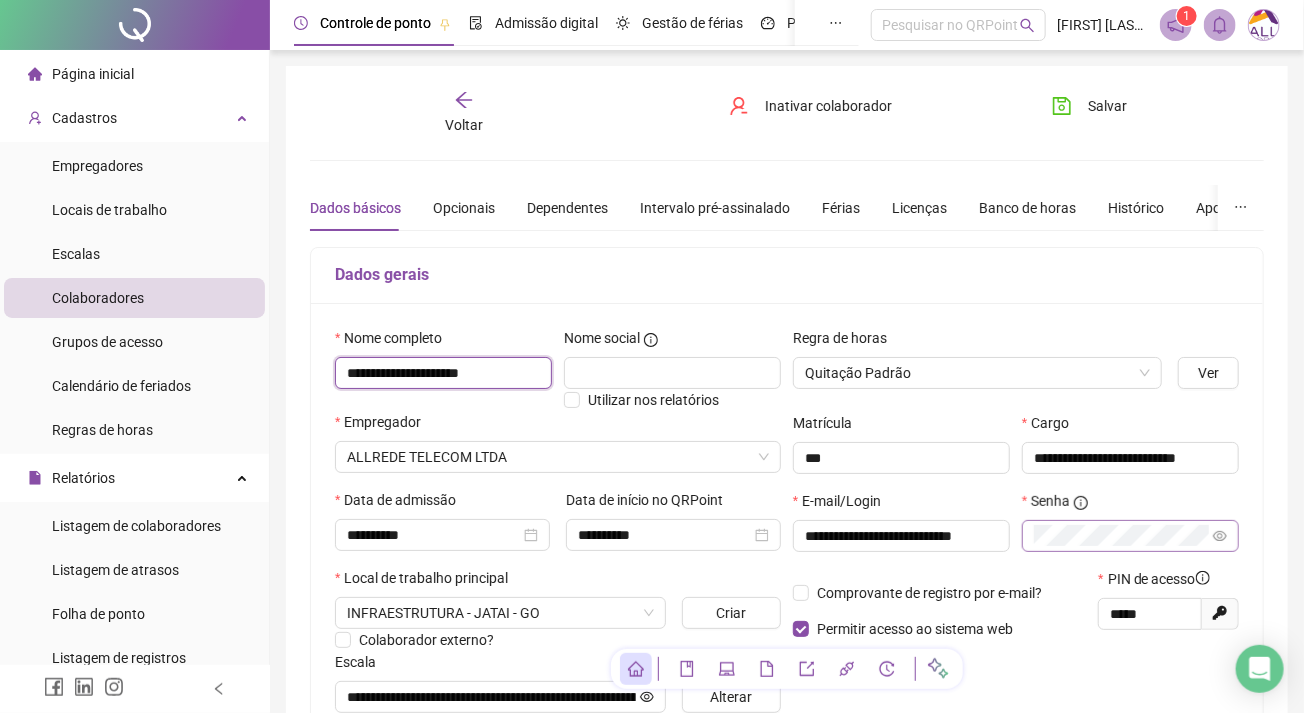 click on "**********" at bounding box center (443, 373) 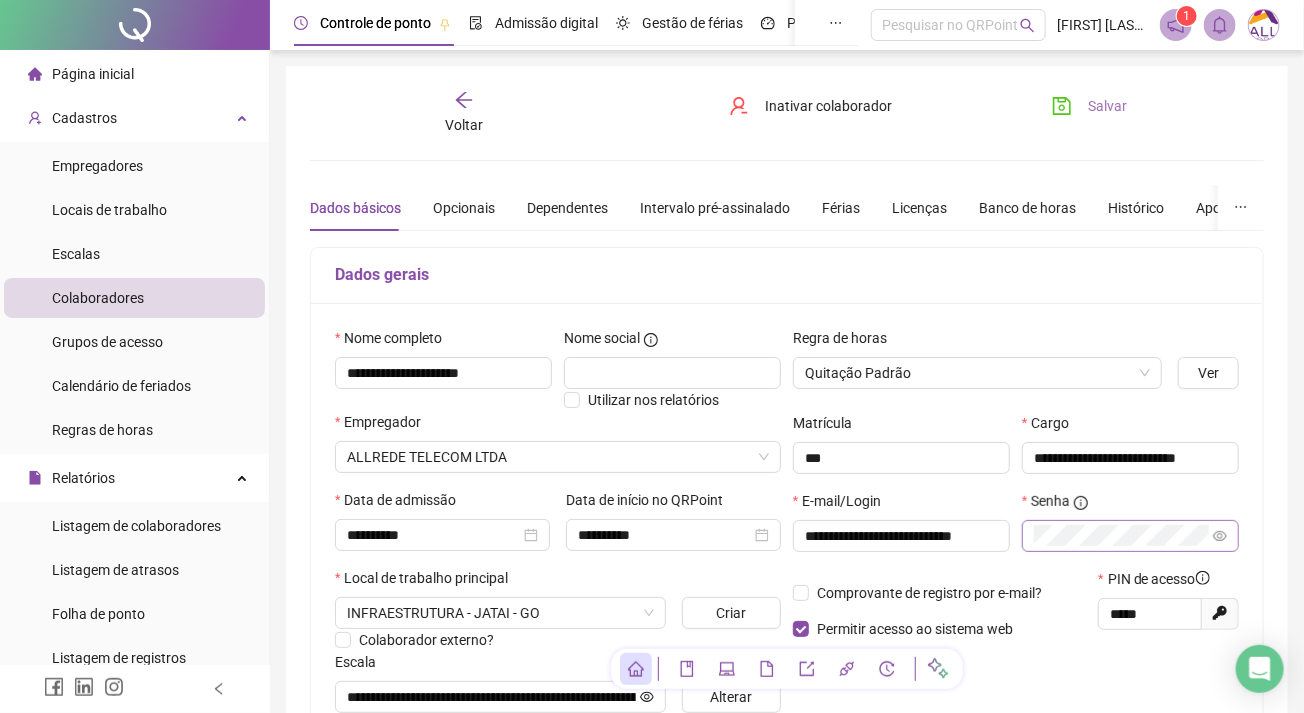 click on "Salvar" at bounding box center (1089, 106) 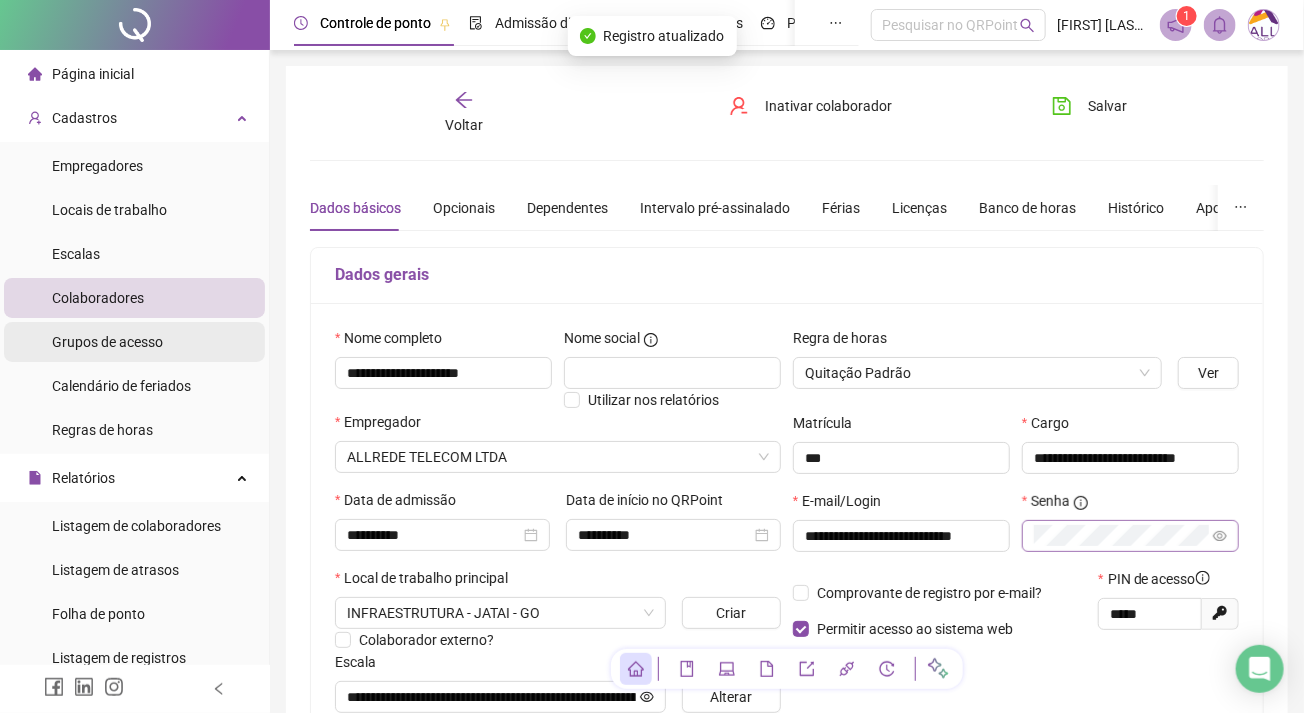 click on "Grupos de acesso" at bounding box center [107, 342] 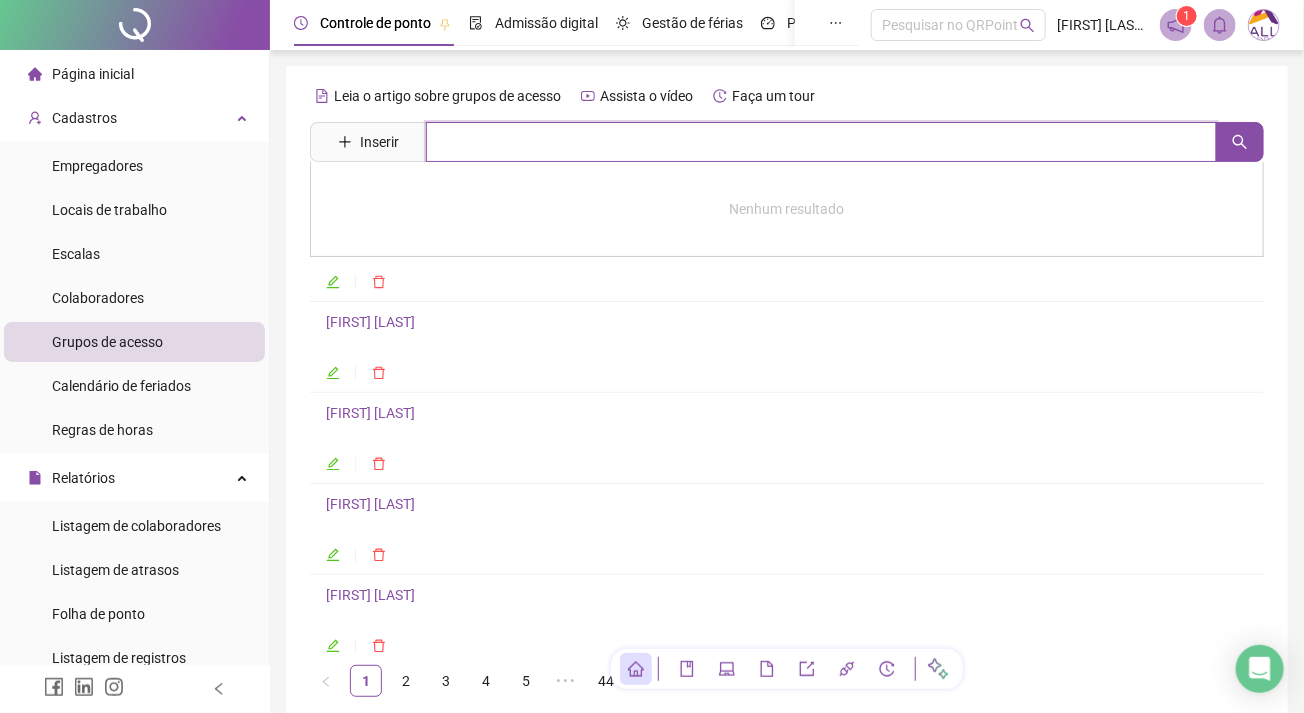 click at bounding box center (821, 142) 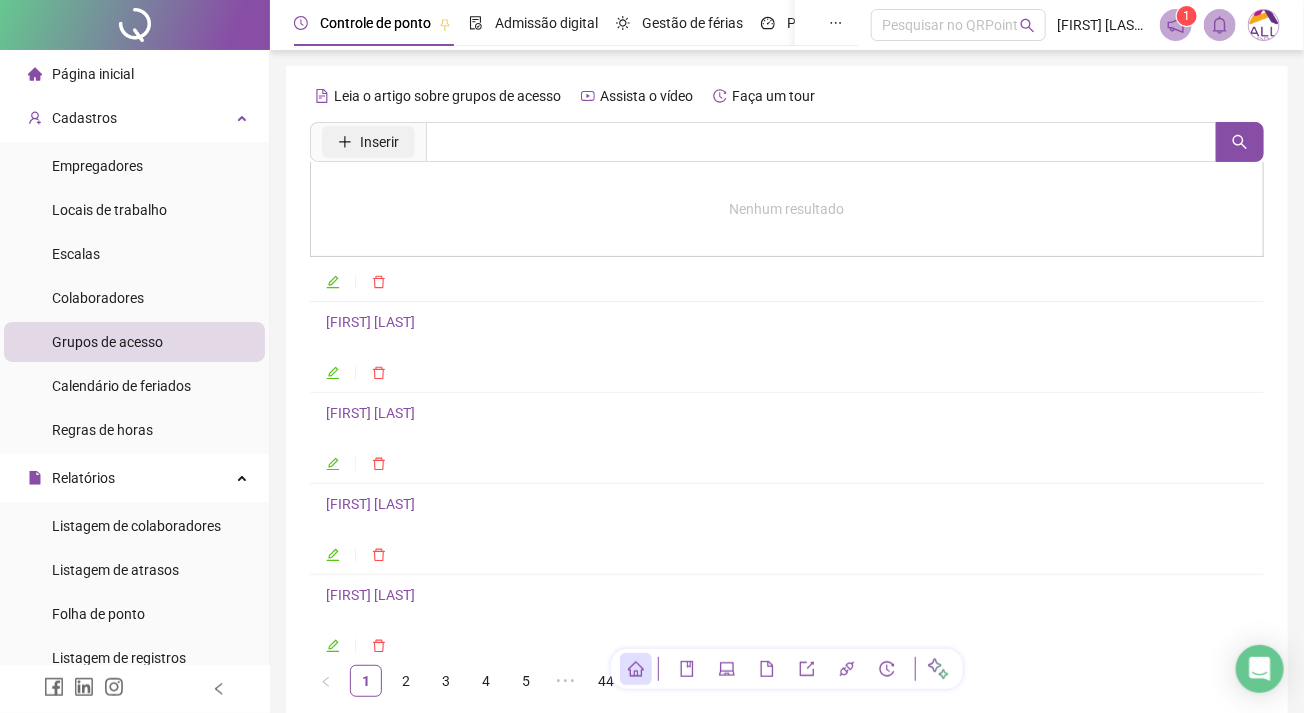 click on "Inserir" at bounding box center [379, 142] 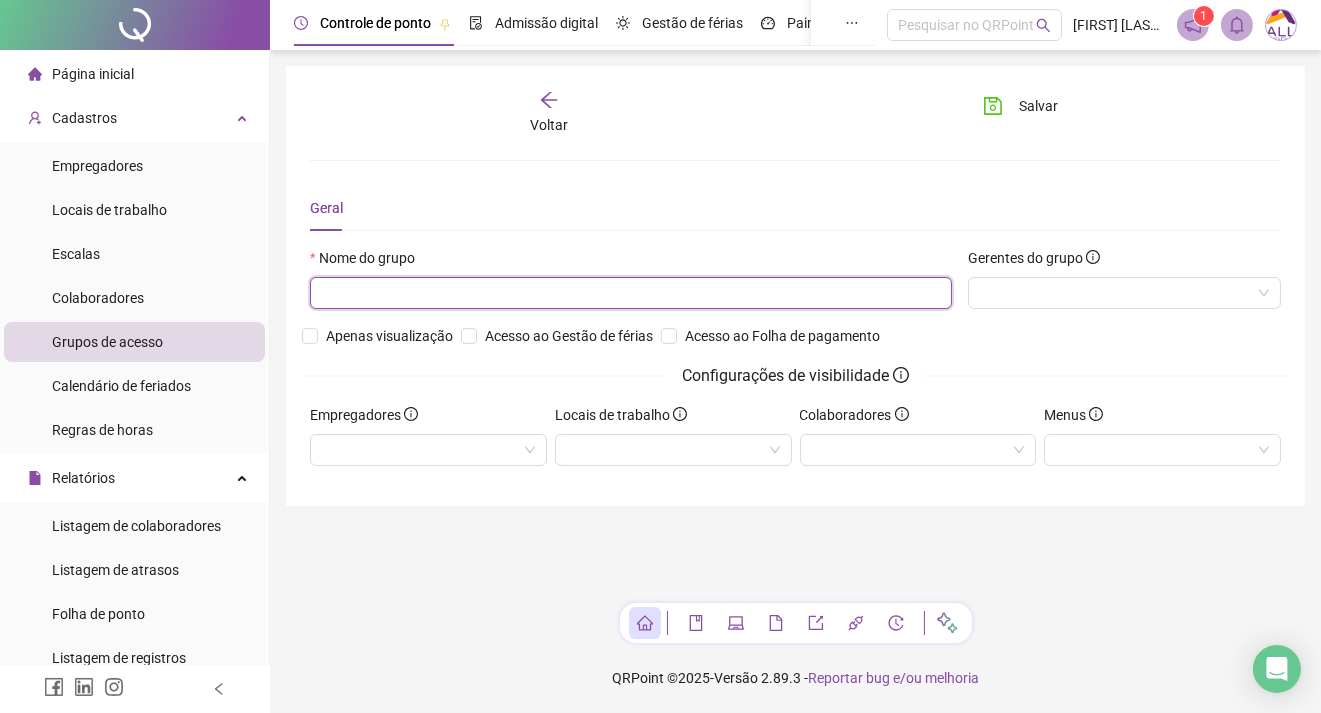 click at bounding box center [631, 293] 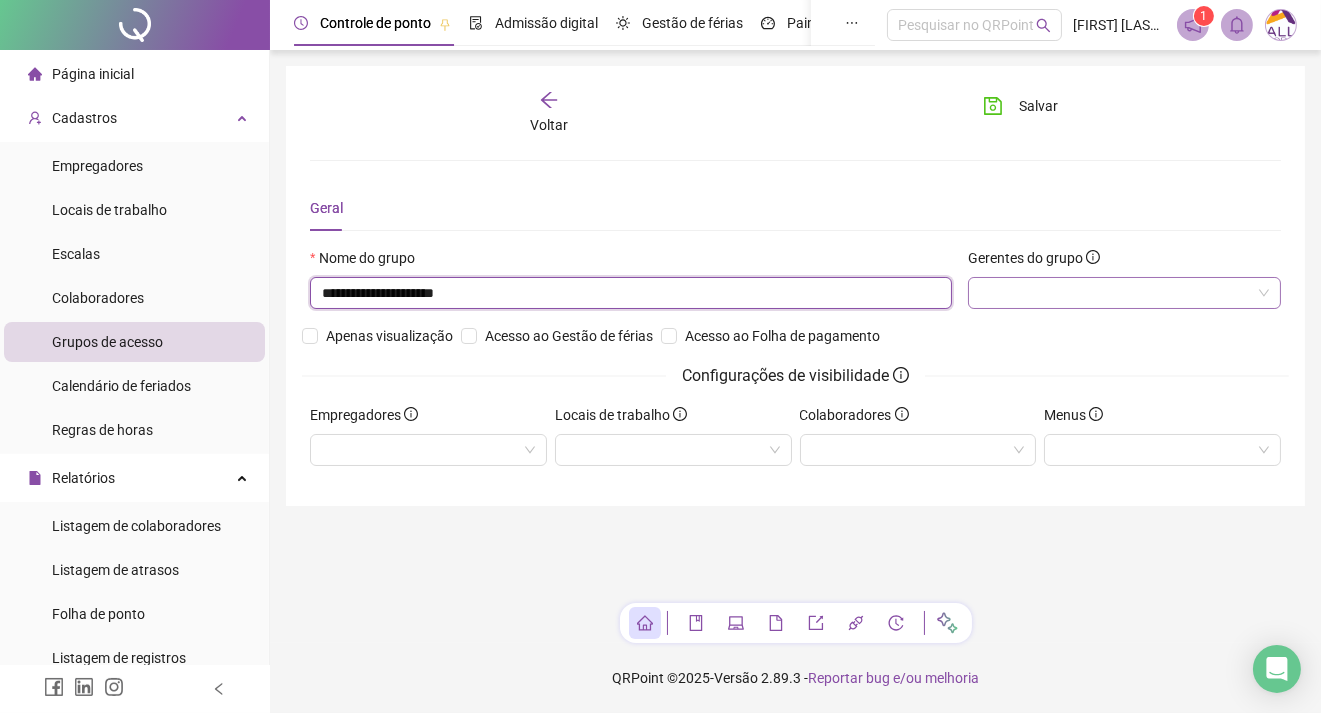 click at bounding box center [1124, 293] 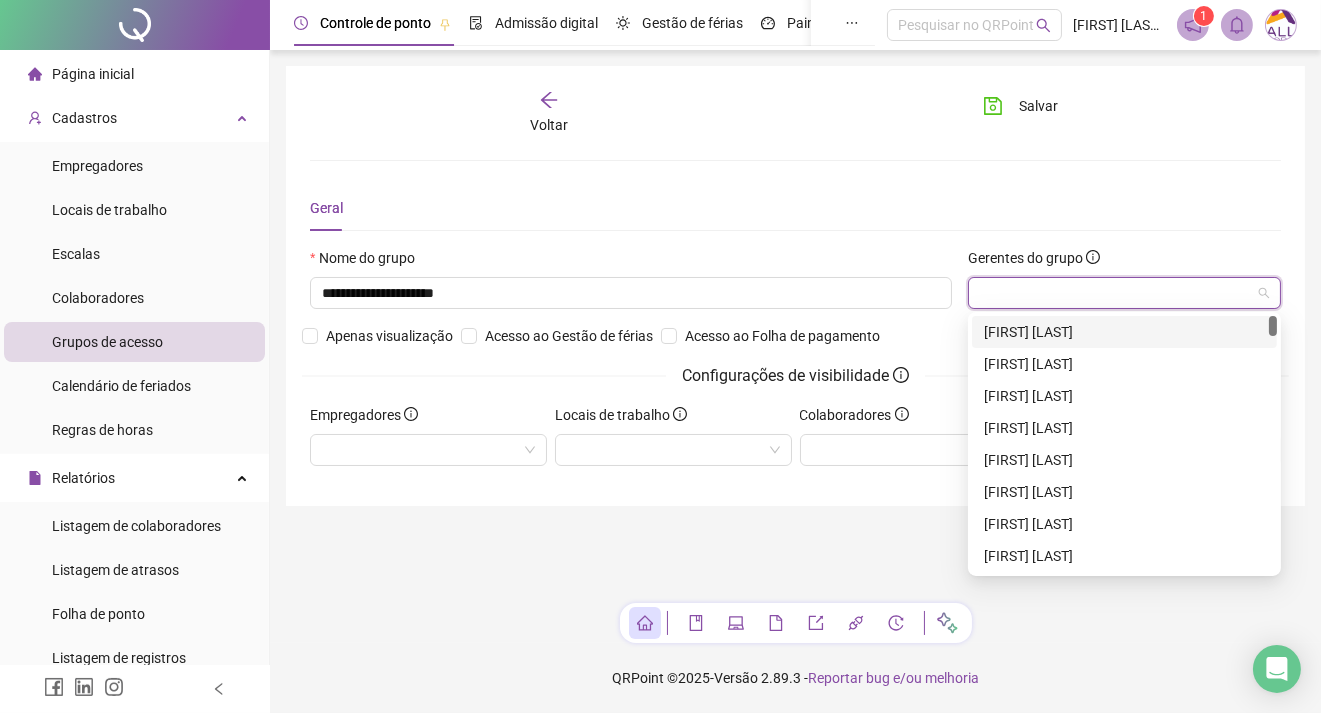 paste on "**********" 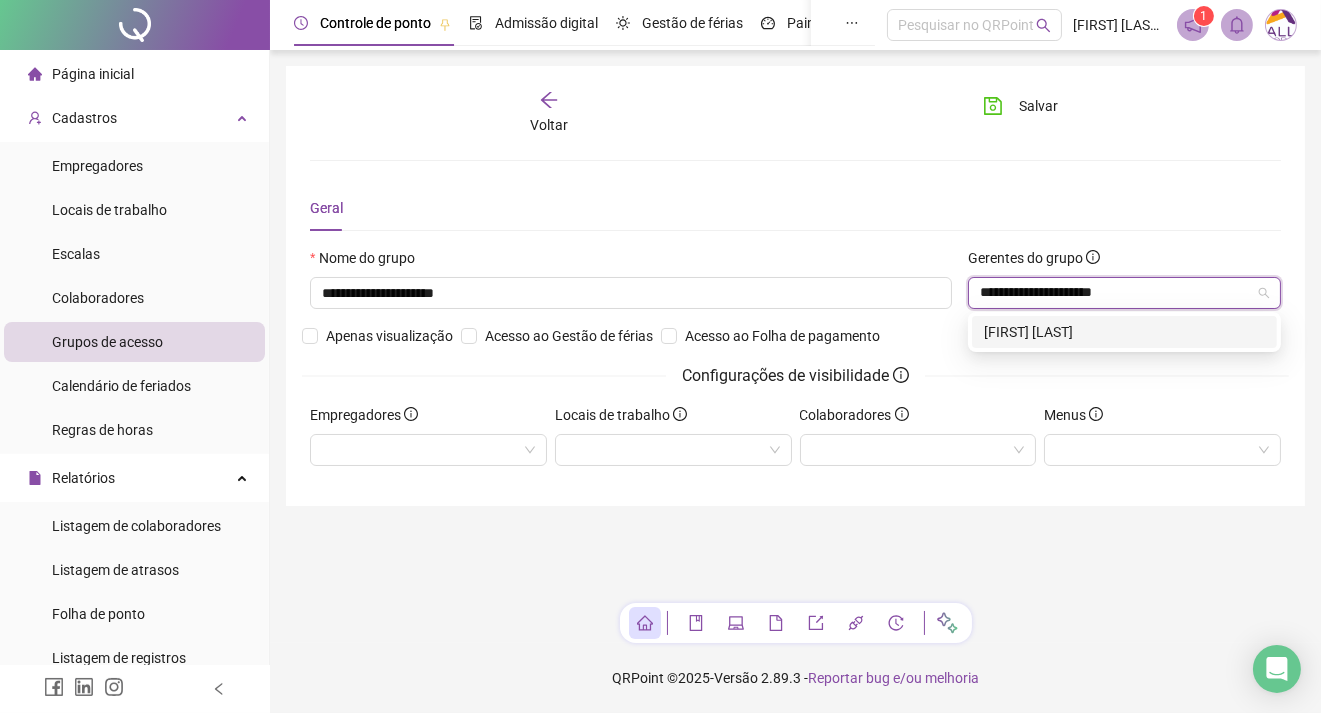click on "[FIRST] [LAST]" at bounding box center [1124, 332] 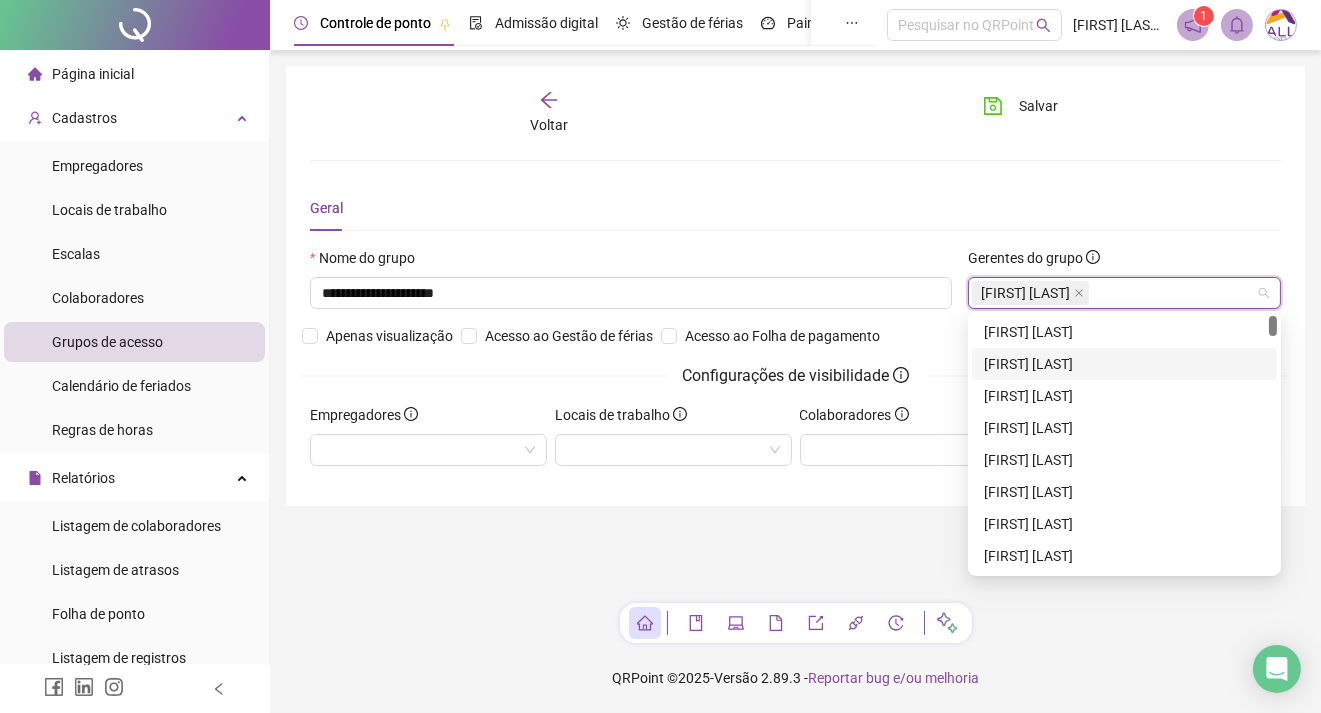 drag, startPoint x: 822, startPoint y: 511, endPoint x: 871, endPoint y: 490, distance: 53.310413 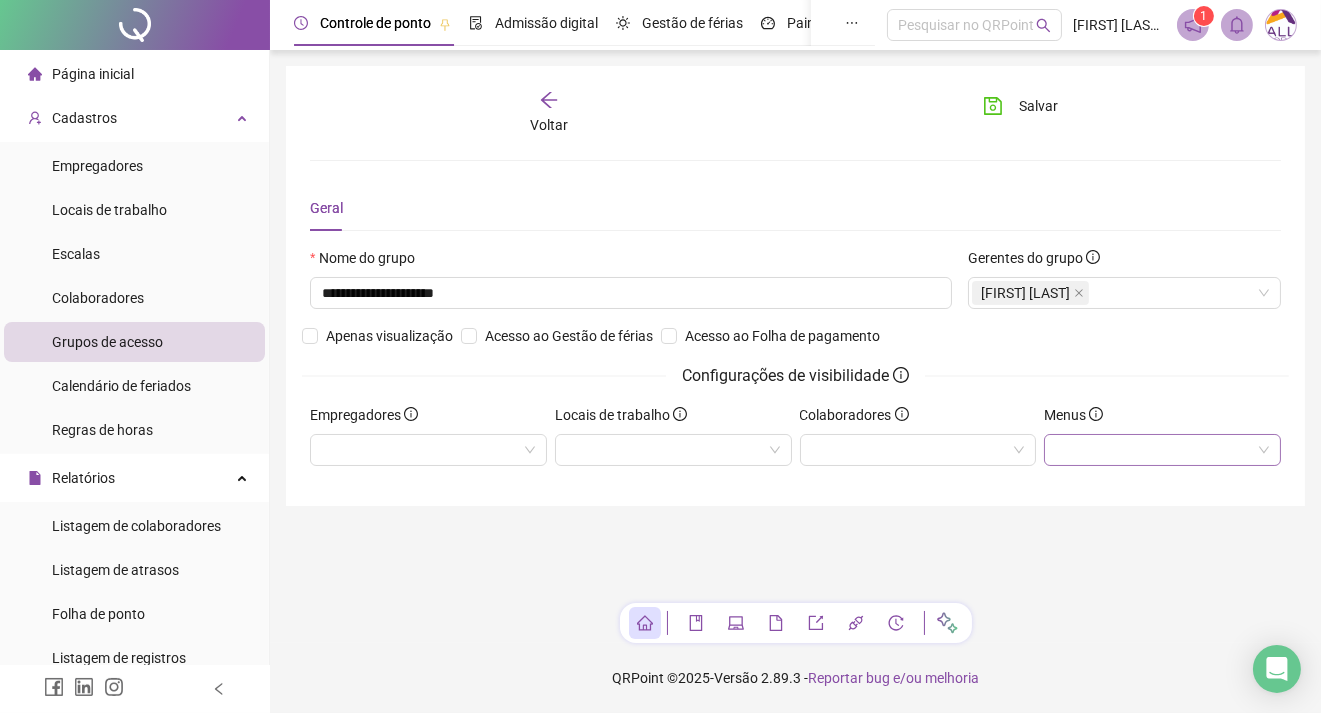 drag, startPoint x: 1170, startPoint y: 427, endPoint x: 1157, endPoint y: 435, distance: 15.264338 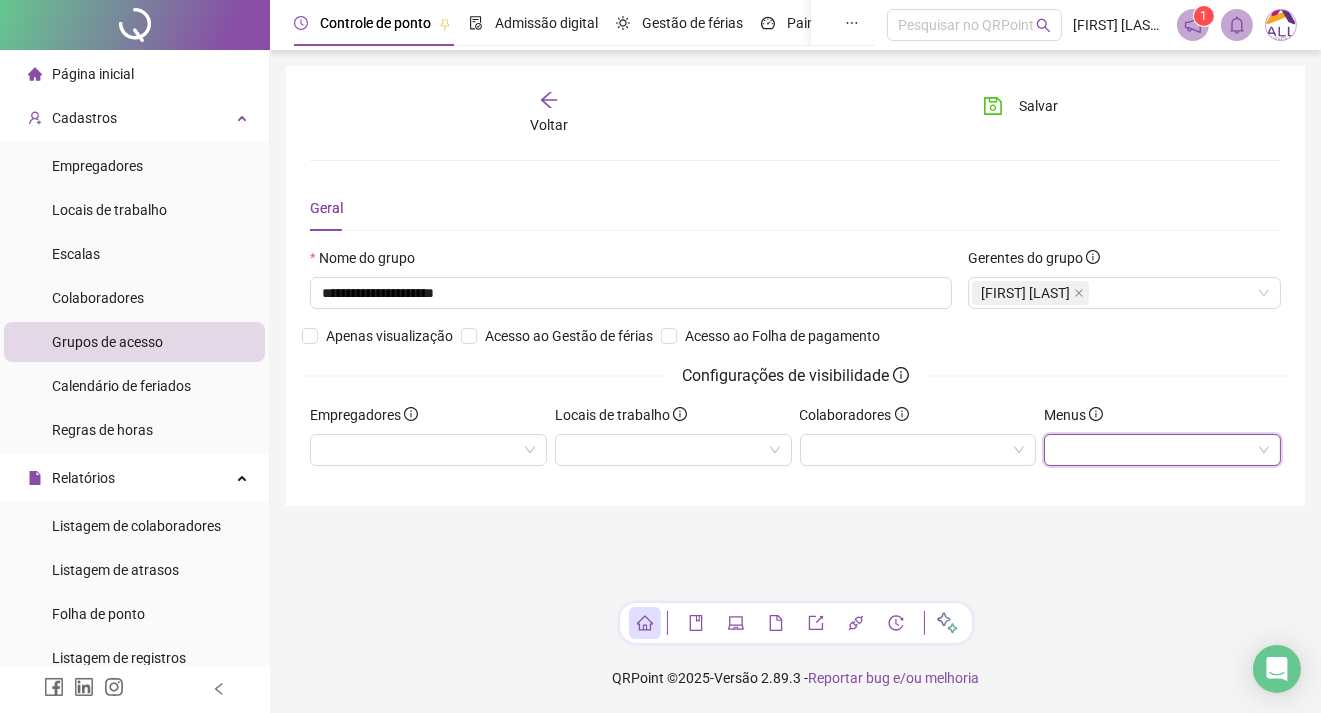 drag, startPoint x: 1061, startPoint y: 458, endPoint x: 1080, endPoint y: 465, distance: 20.248457 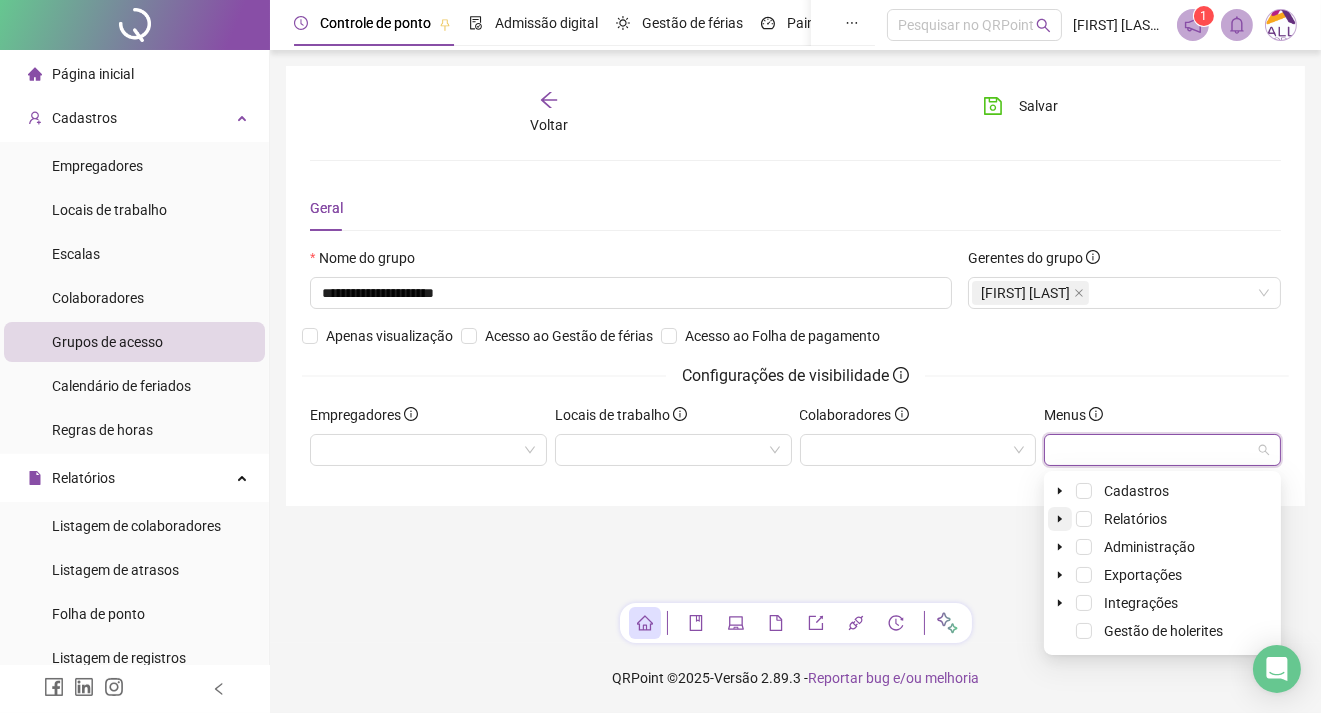 click 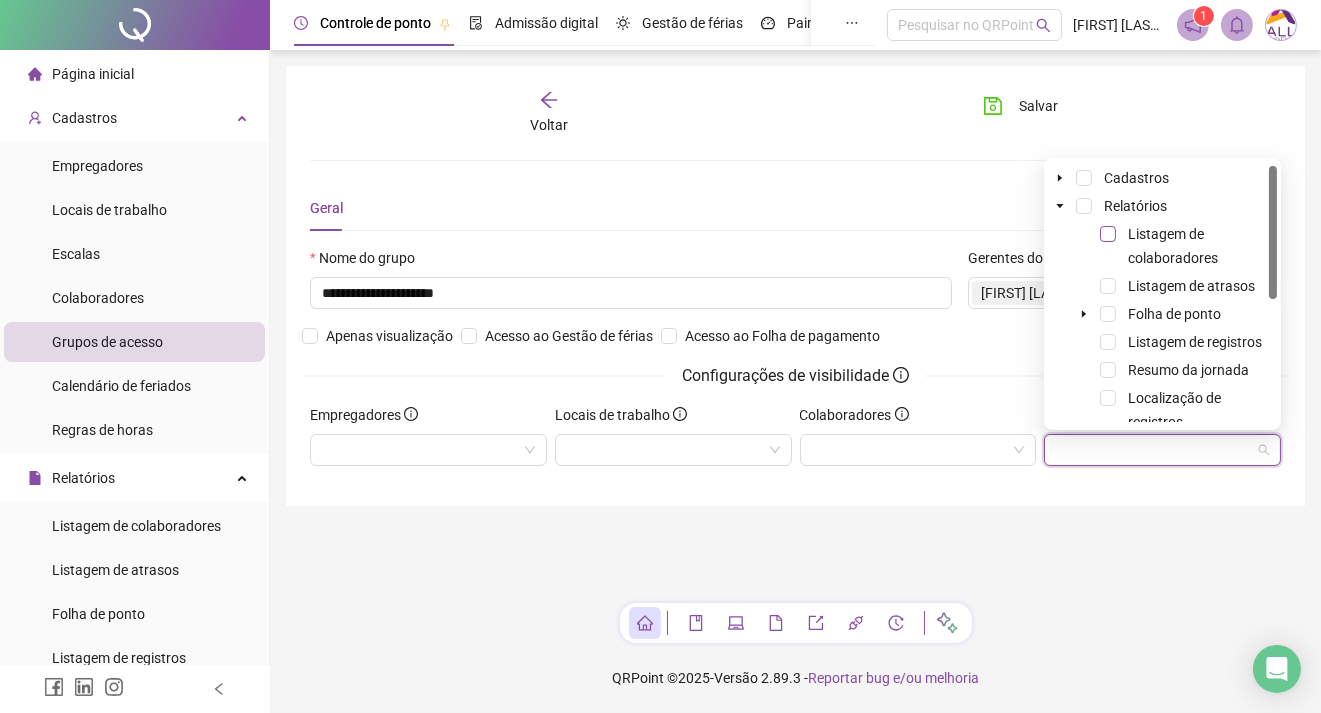 click at bounding box center [1108, 234] 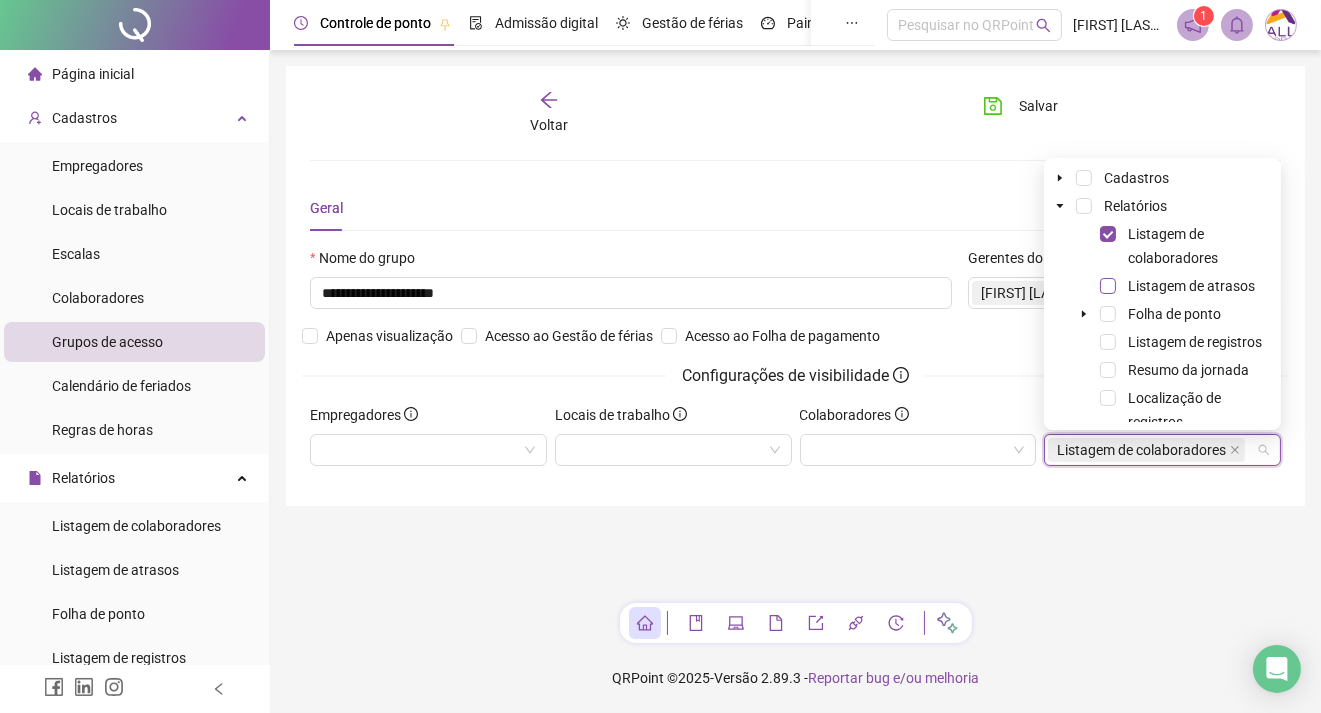click at bounding box center [1108, 286] 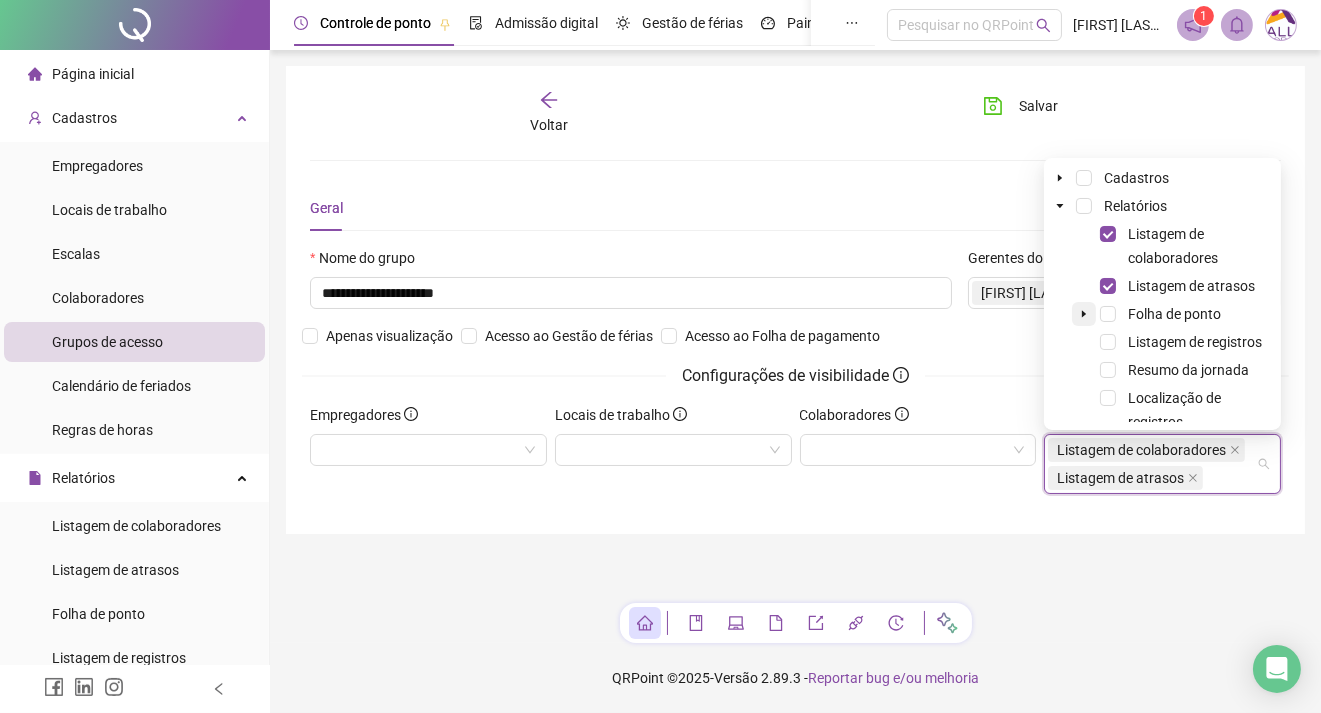 click 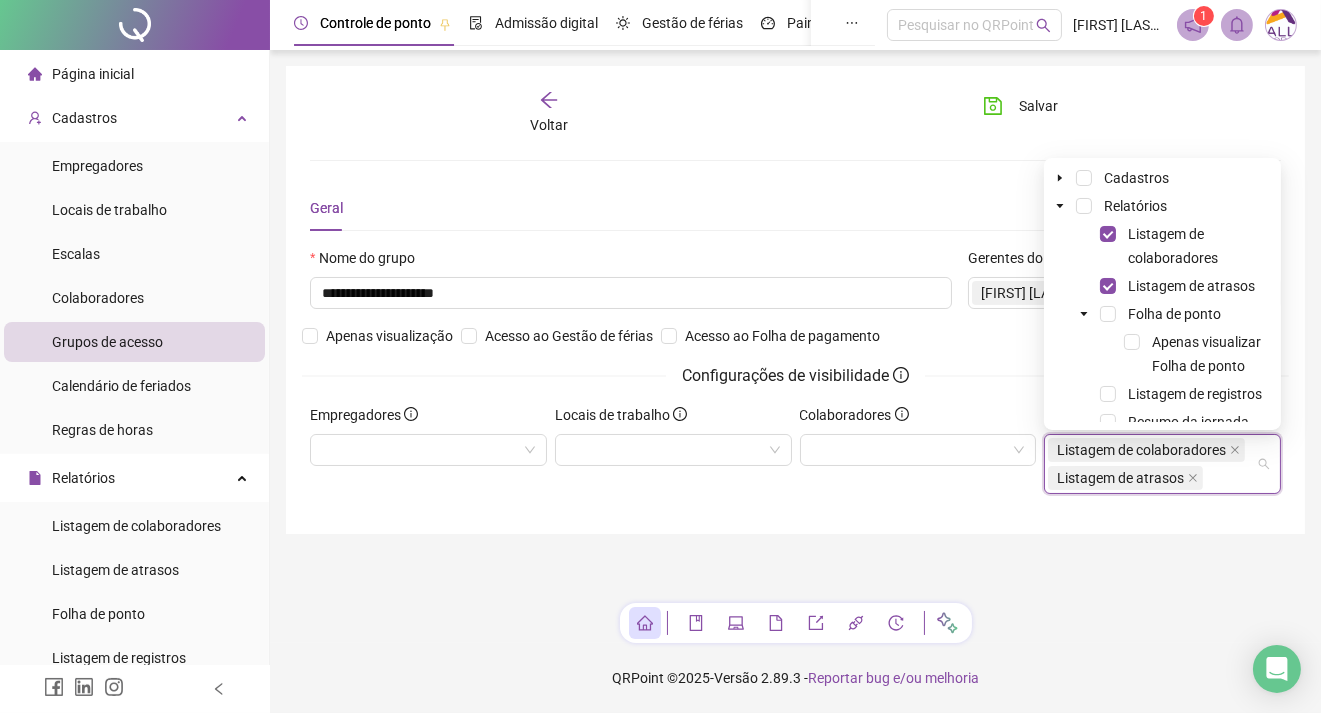 scroll, scrollTop: 111, scrollLeft: 0, axis: vertical 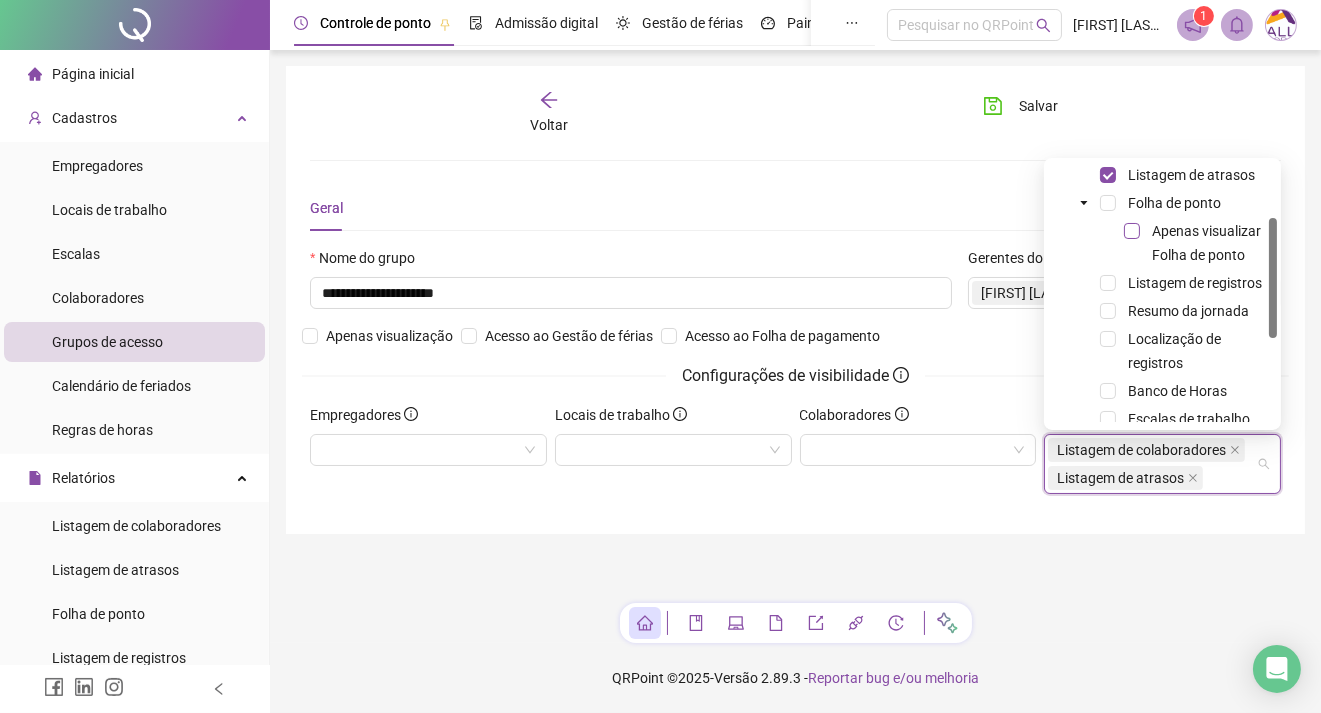 click at bounding box center (1132, 231) 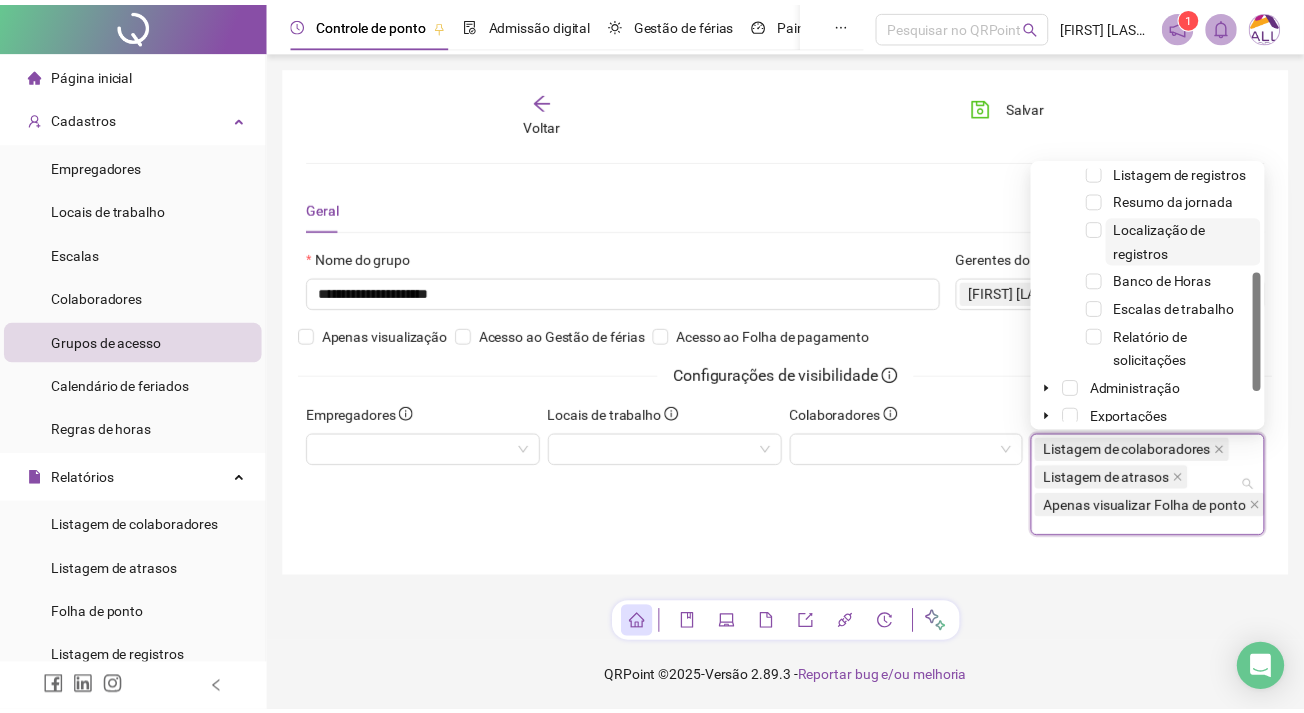 scroll, scrollTop: 111, scrollLeft: 0, axis: vertical 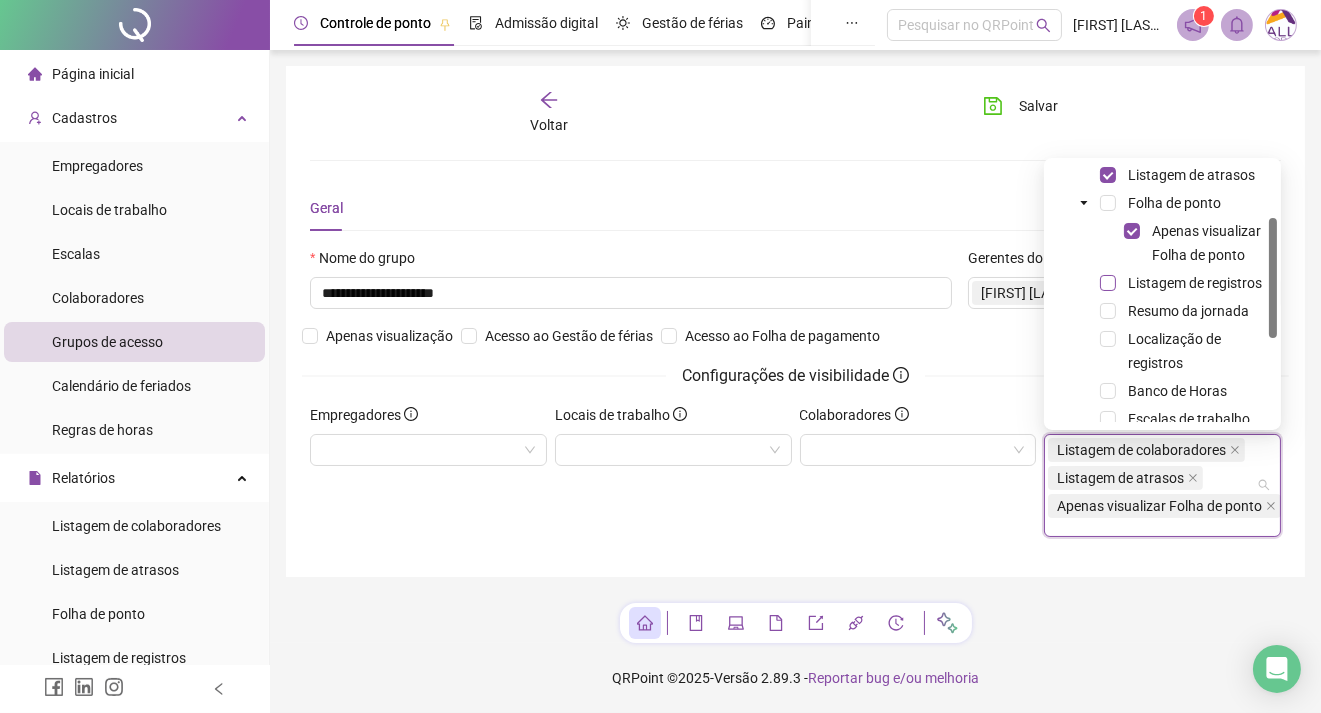 click at bounding box center (1108, 283) 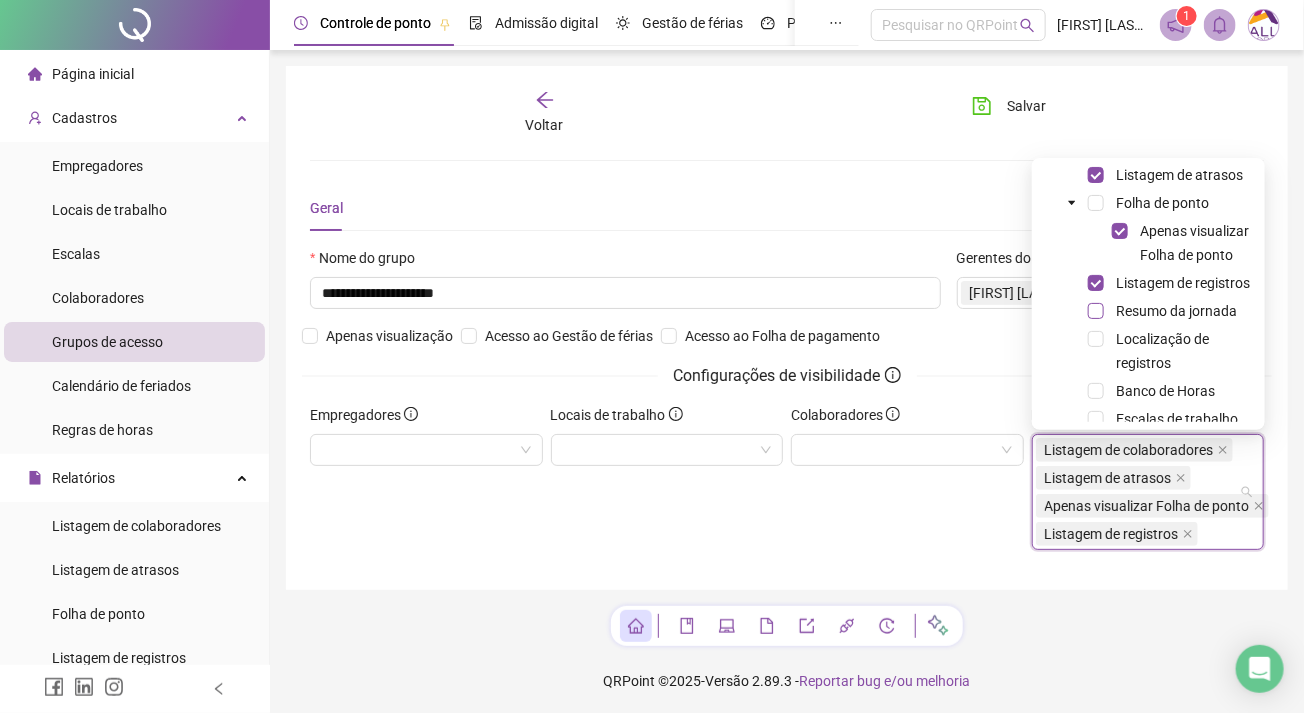 click at bounding box center [1096, 311] 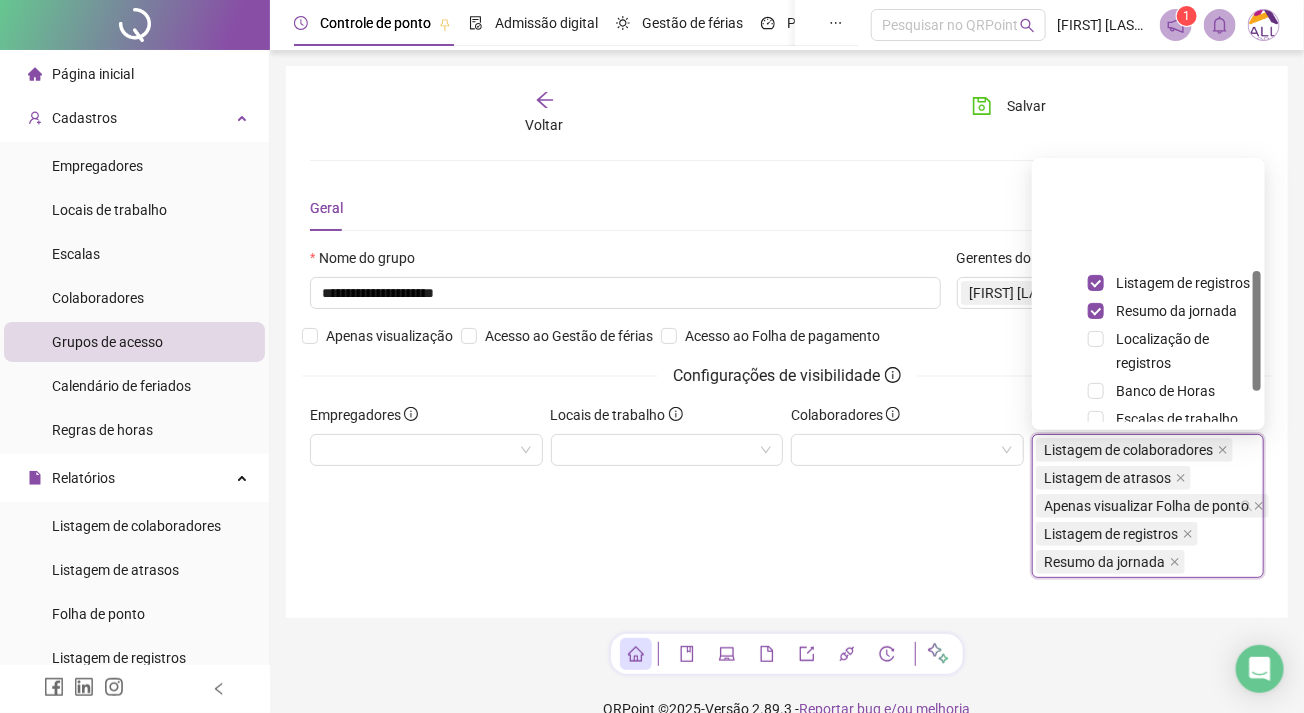 scroll, scrollTop: 287, scrollLeft: 0, axis: vertical 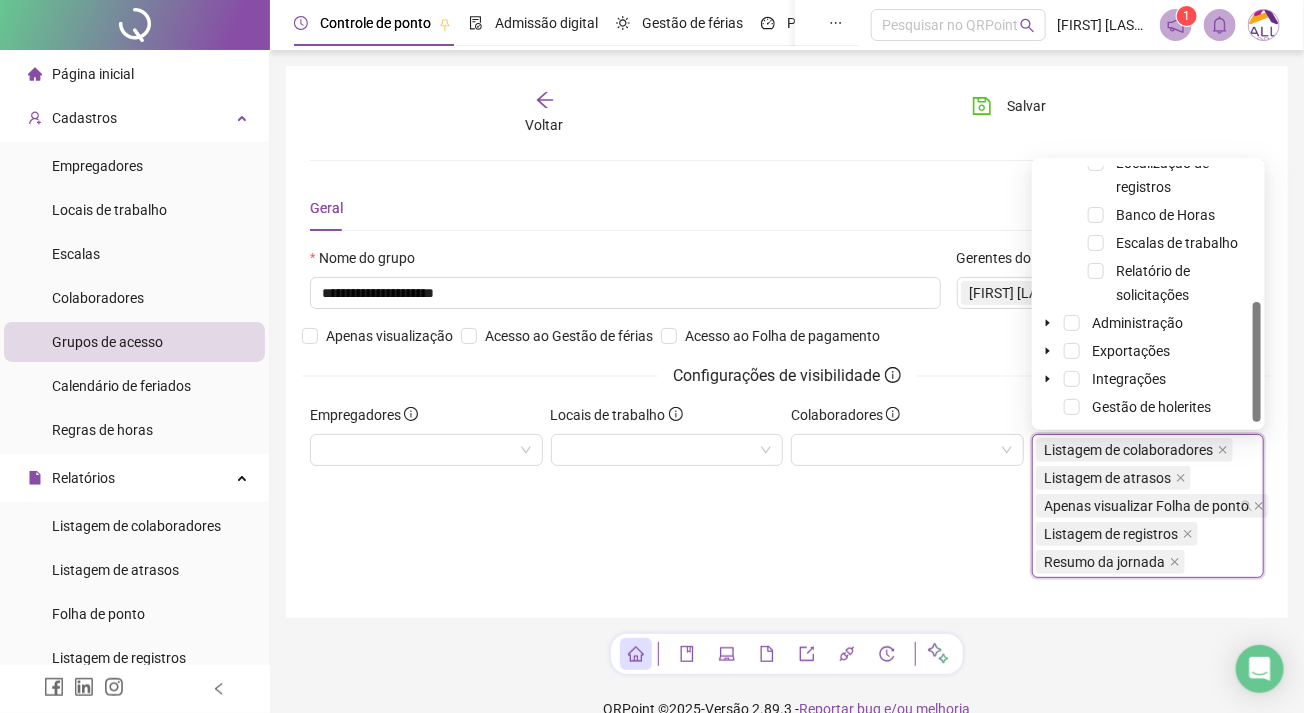 click on "Relatório de solicitações" at bounding box center (1148, 283) 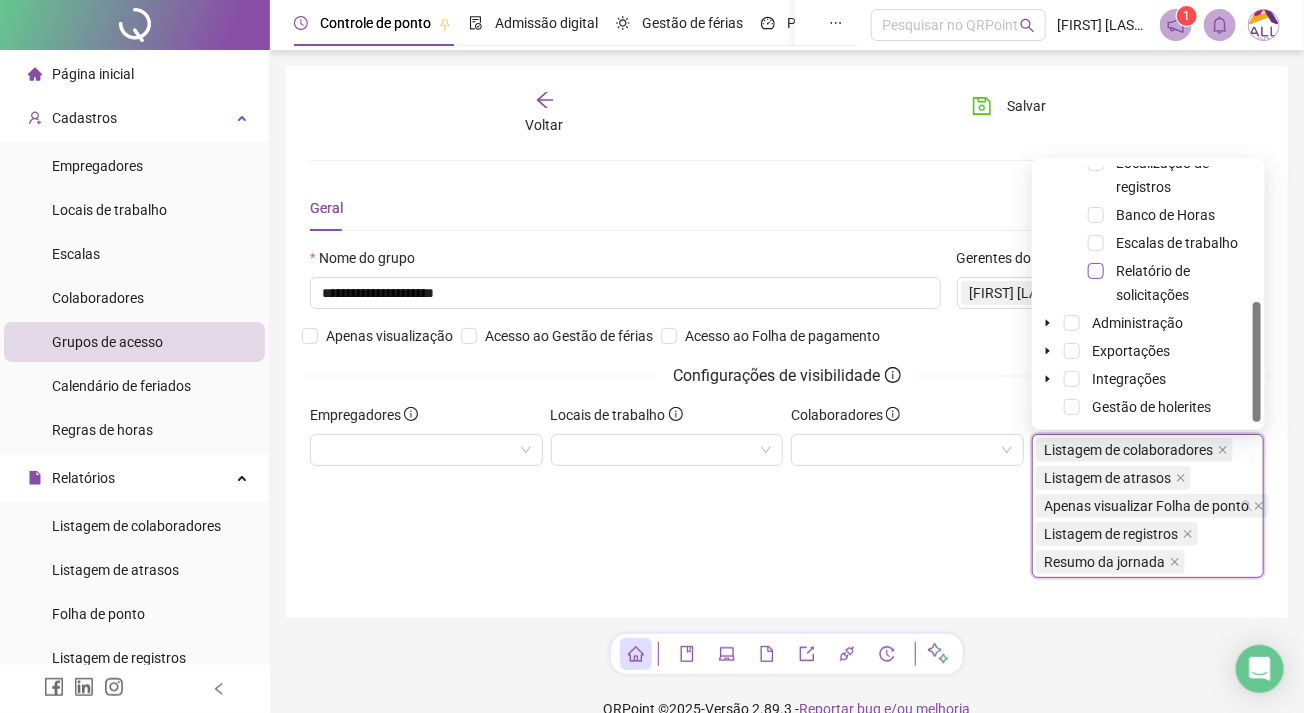 click at bounding box center (1096, 271) 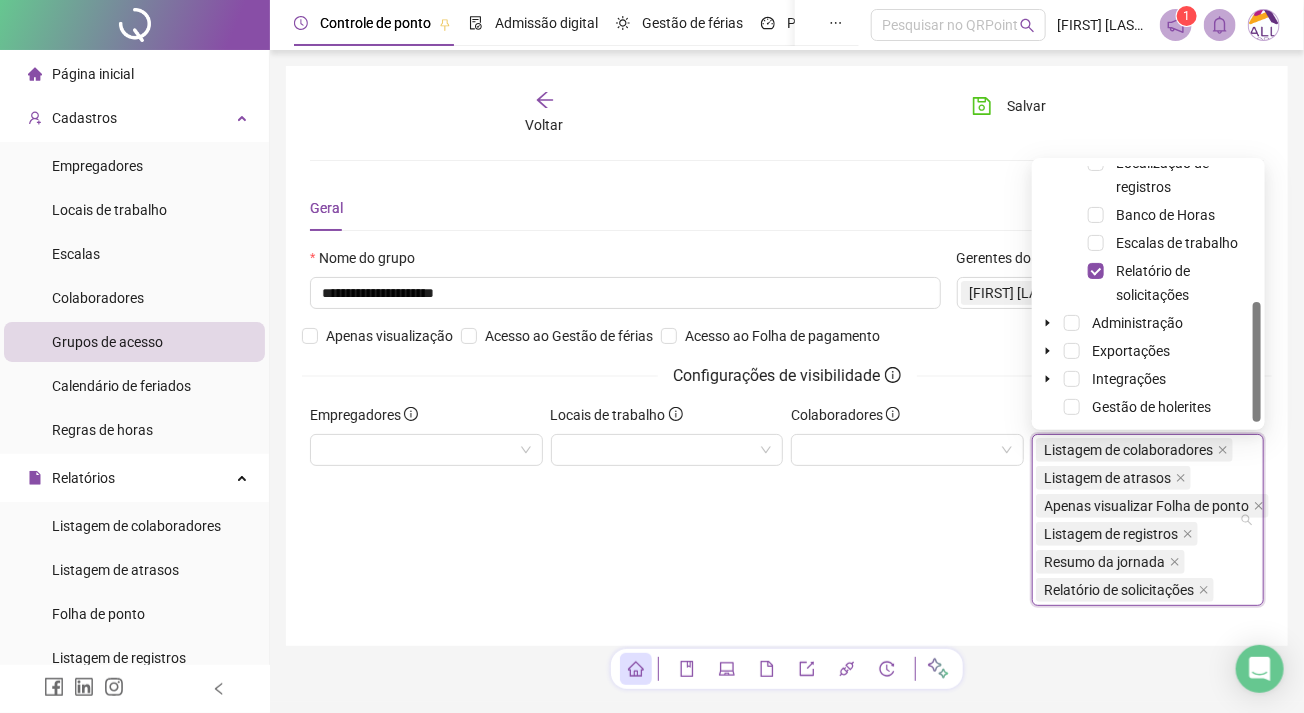 scroll, scrollTop: 176, scrollLeft: 0, axis: vertical 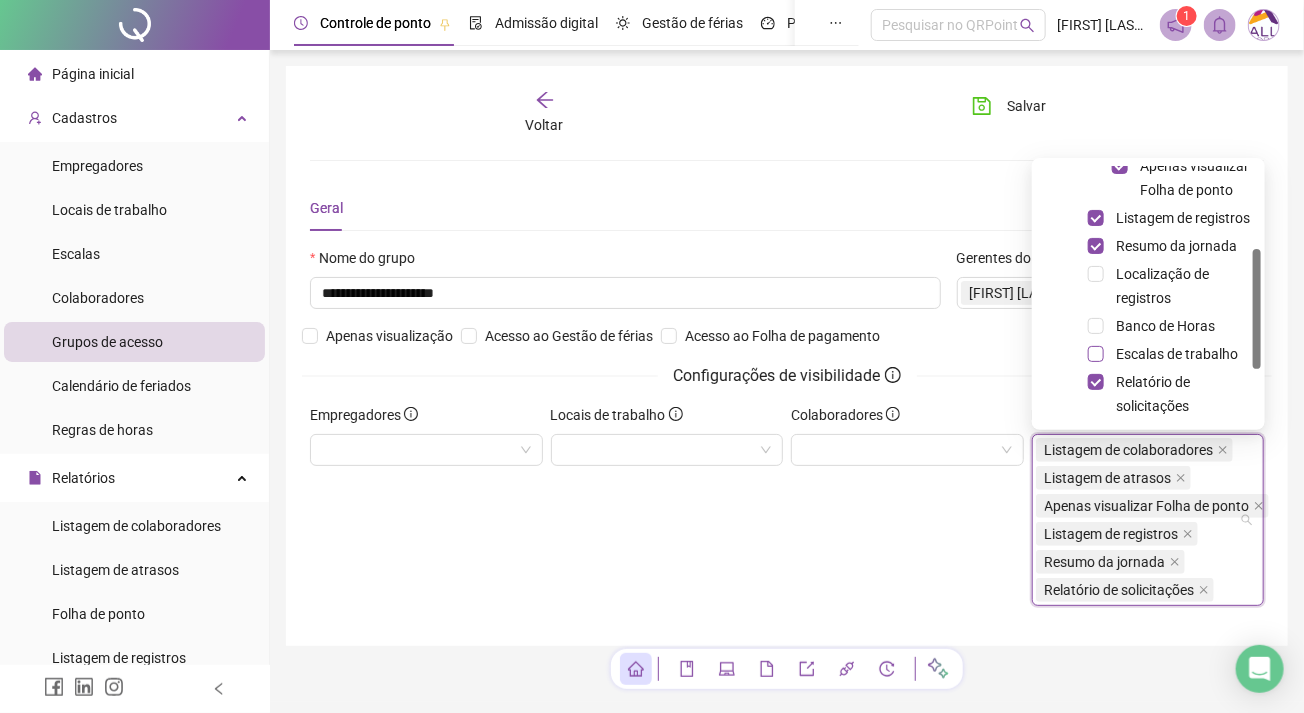 click at bounding box center (1096, 354) 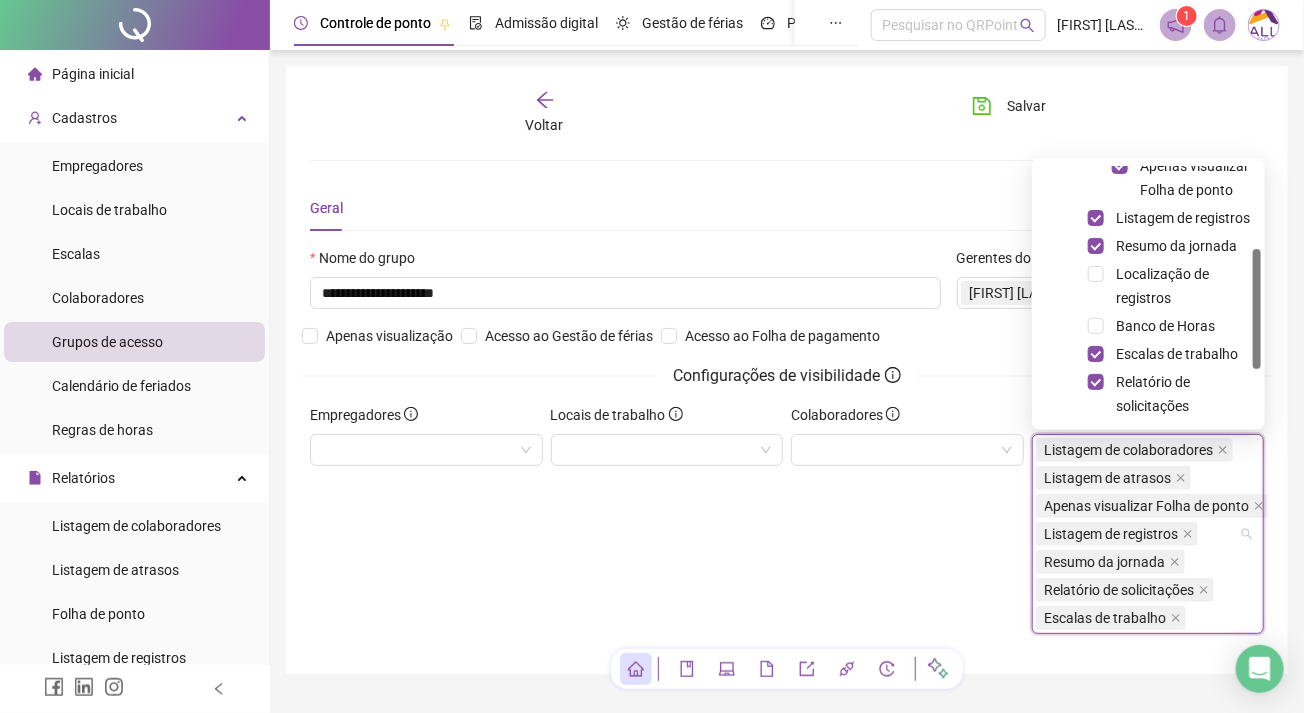 click on "Banco de Horas" at bounding box center (1148, 326) 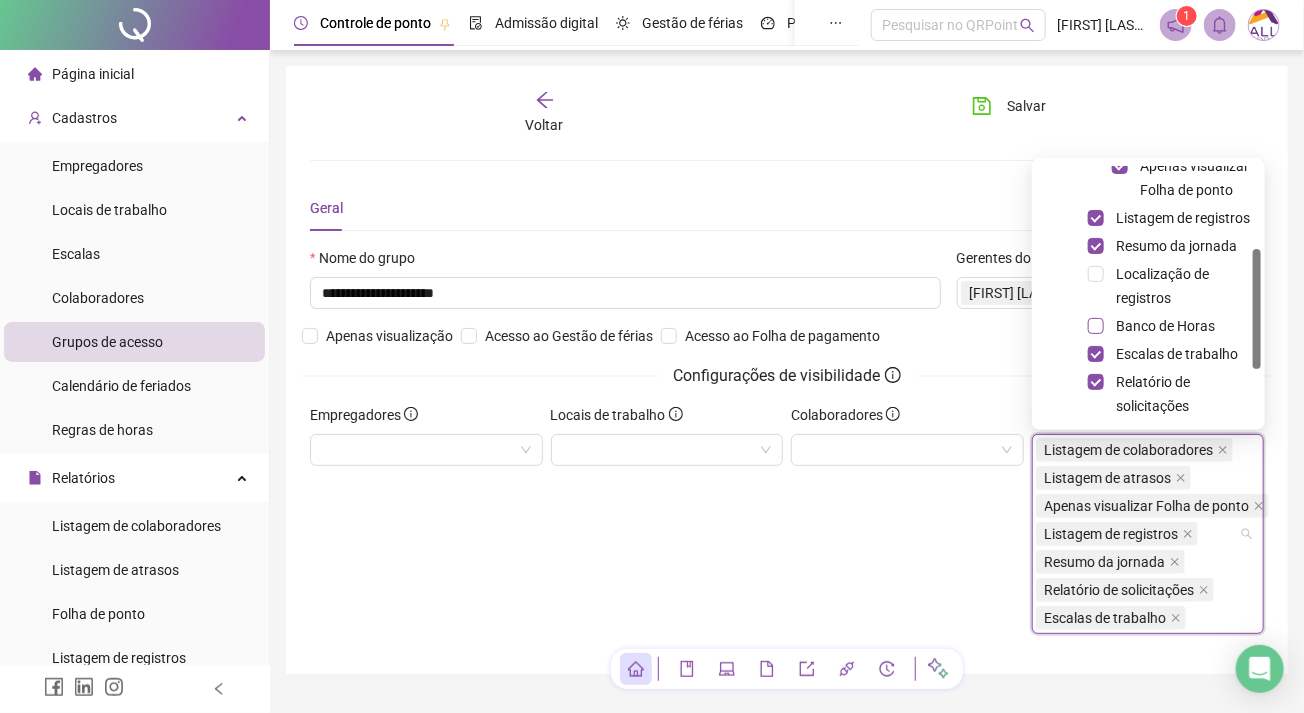 click at bounding box center (1096, 326) 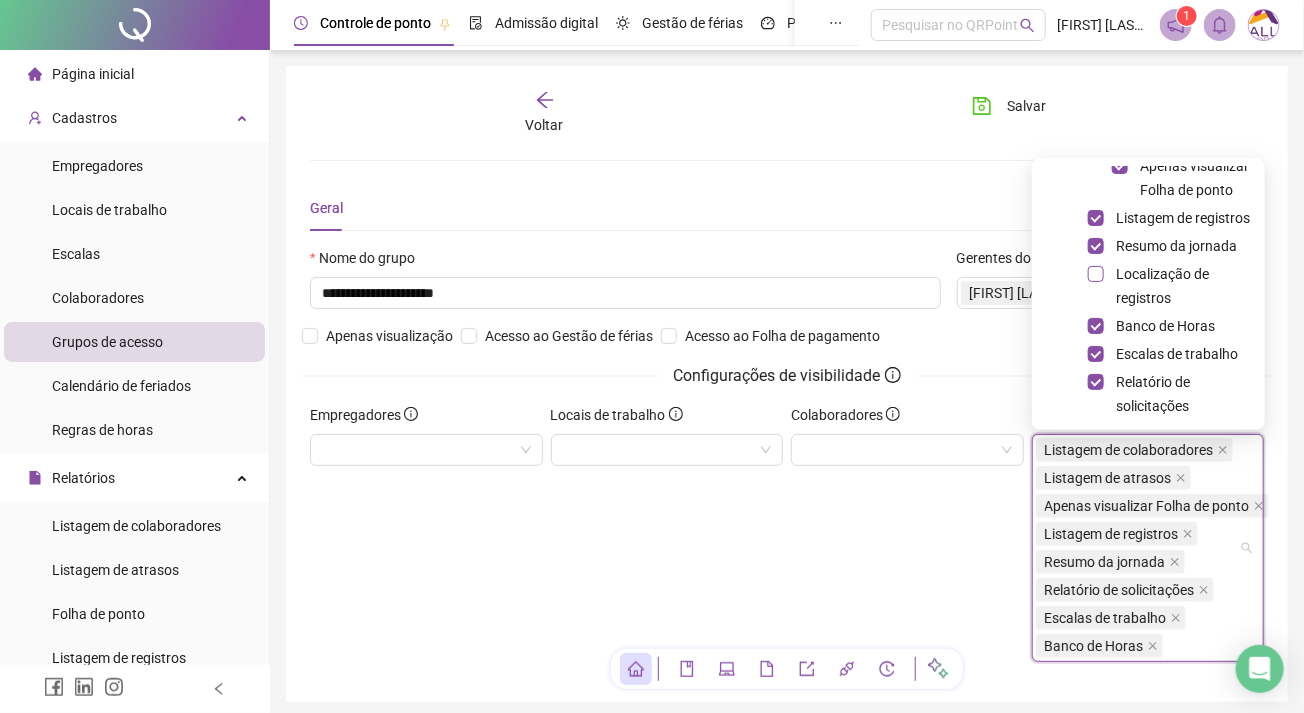 click at bounding box center [1096, 274] 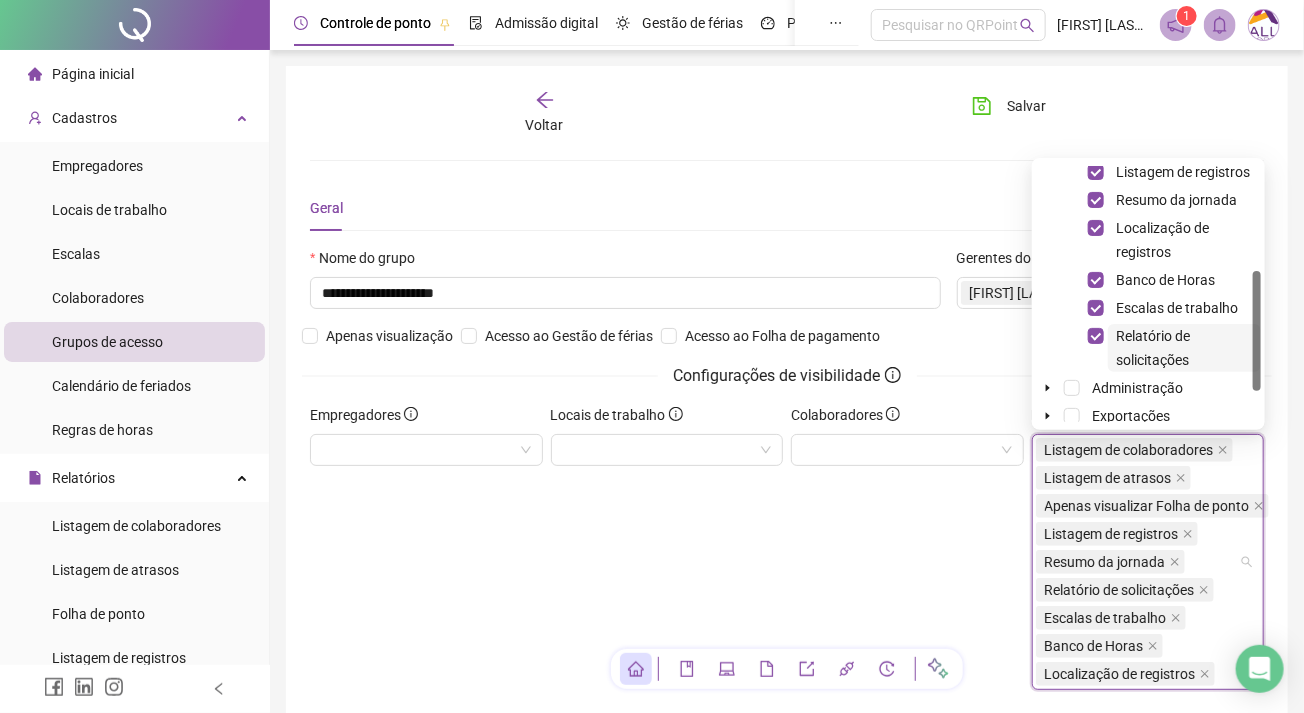 scroll, scrollTop: 287, scrollLeft: 0, axis: vertical 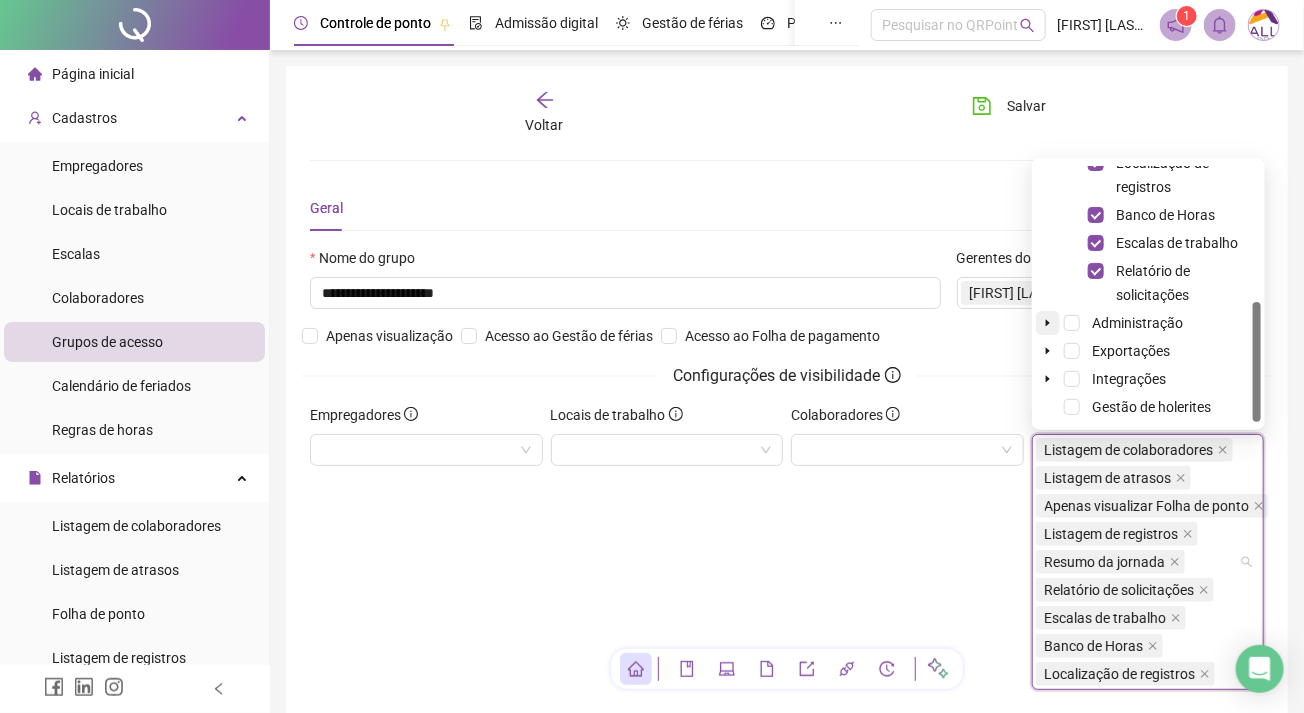 click 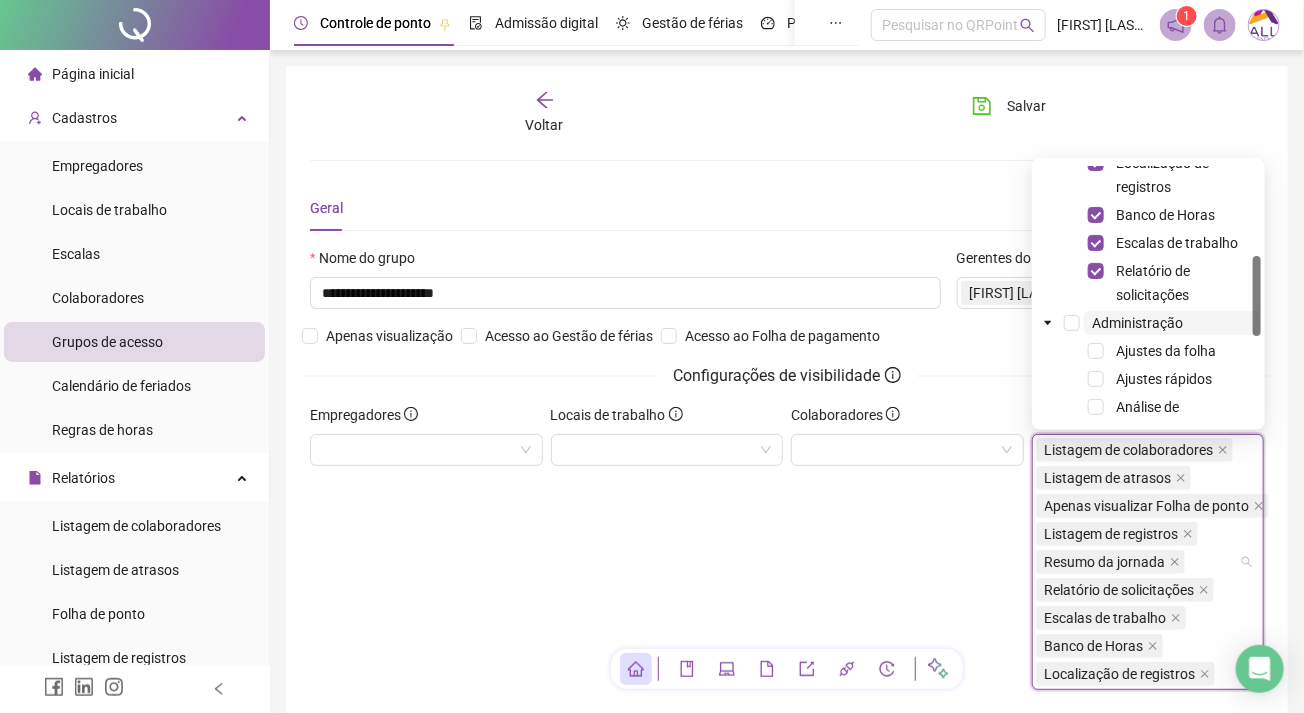 scroll, scrollTop: 398, scrollLeft: 0, axis: vertical 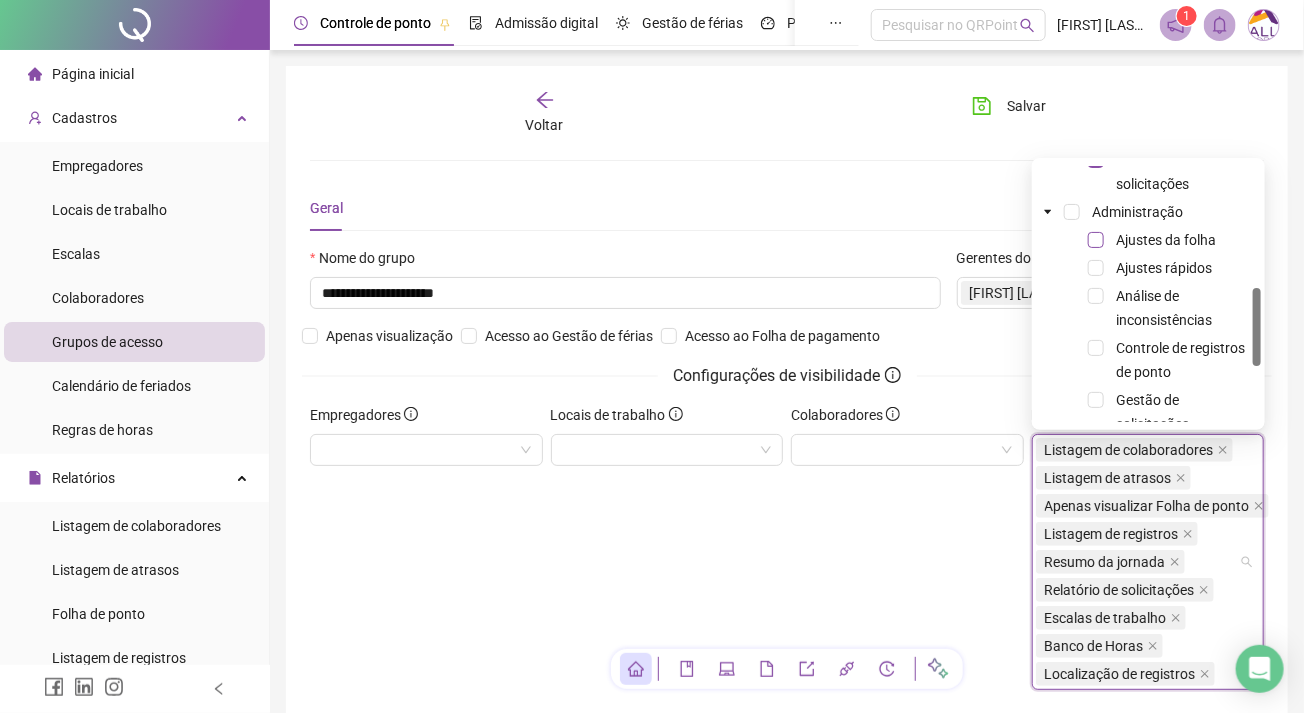 click at bounding box center [1096, 240] 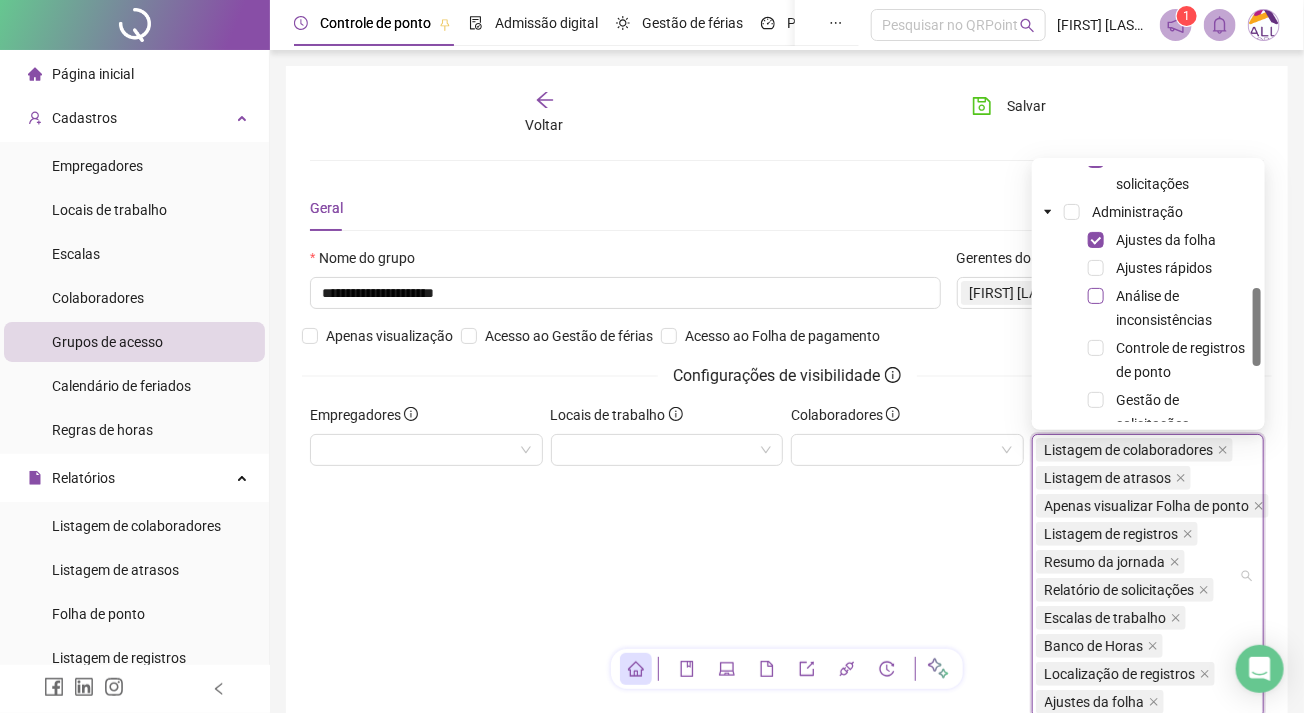 click at bounding box center [1096, 296] 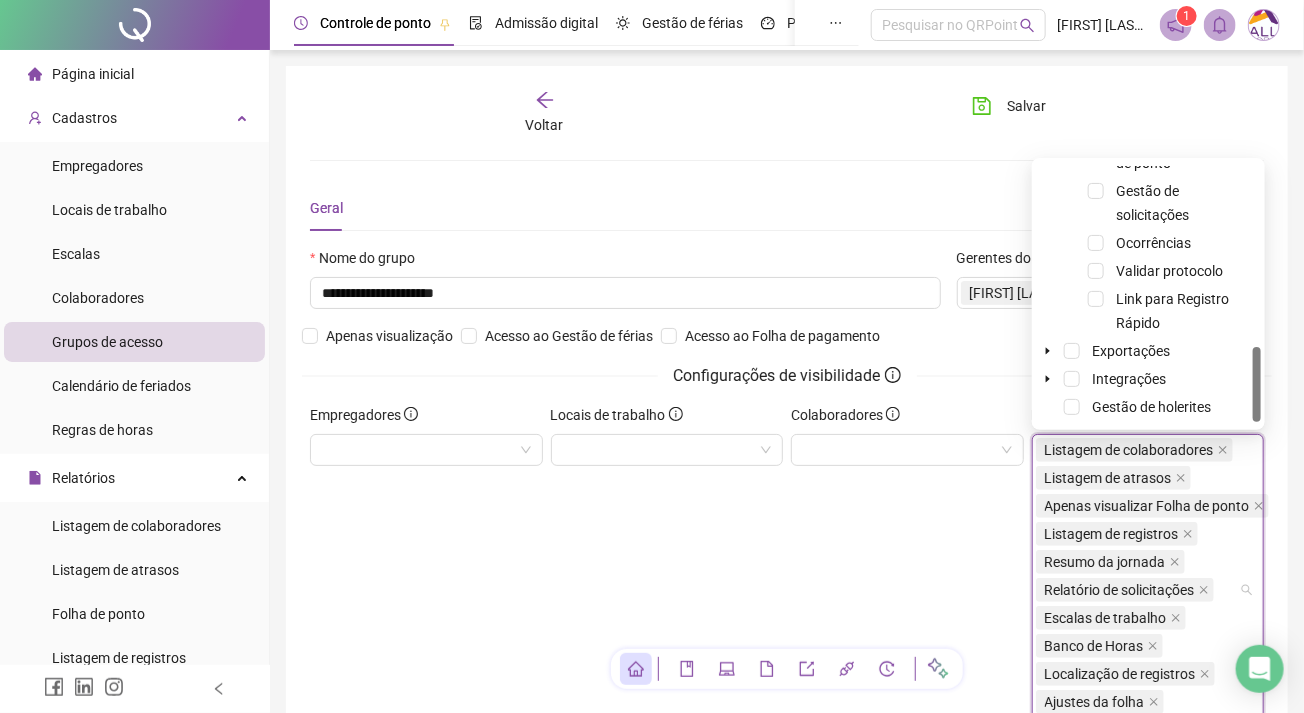 scroll, scrollTop: 496, scrollLeft: 0, axis: vertical 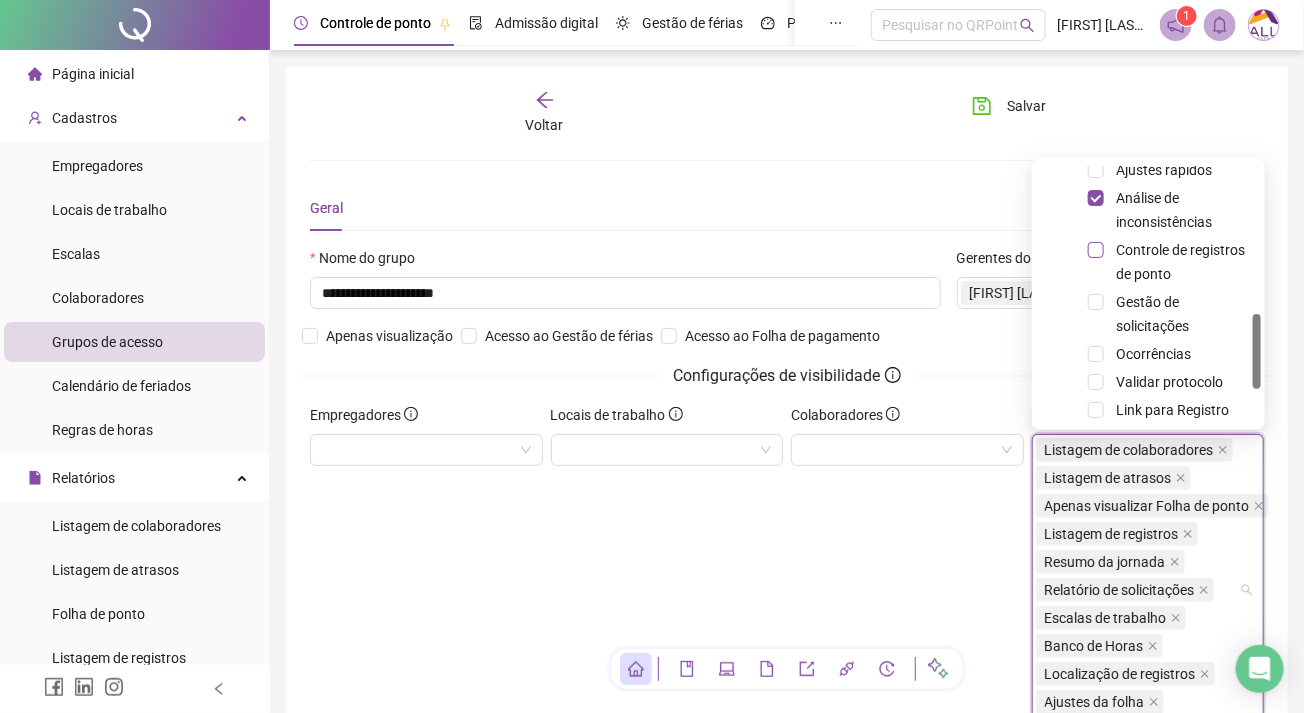 click at bounding box center [1096, 250] 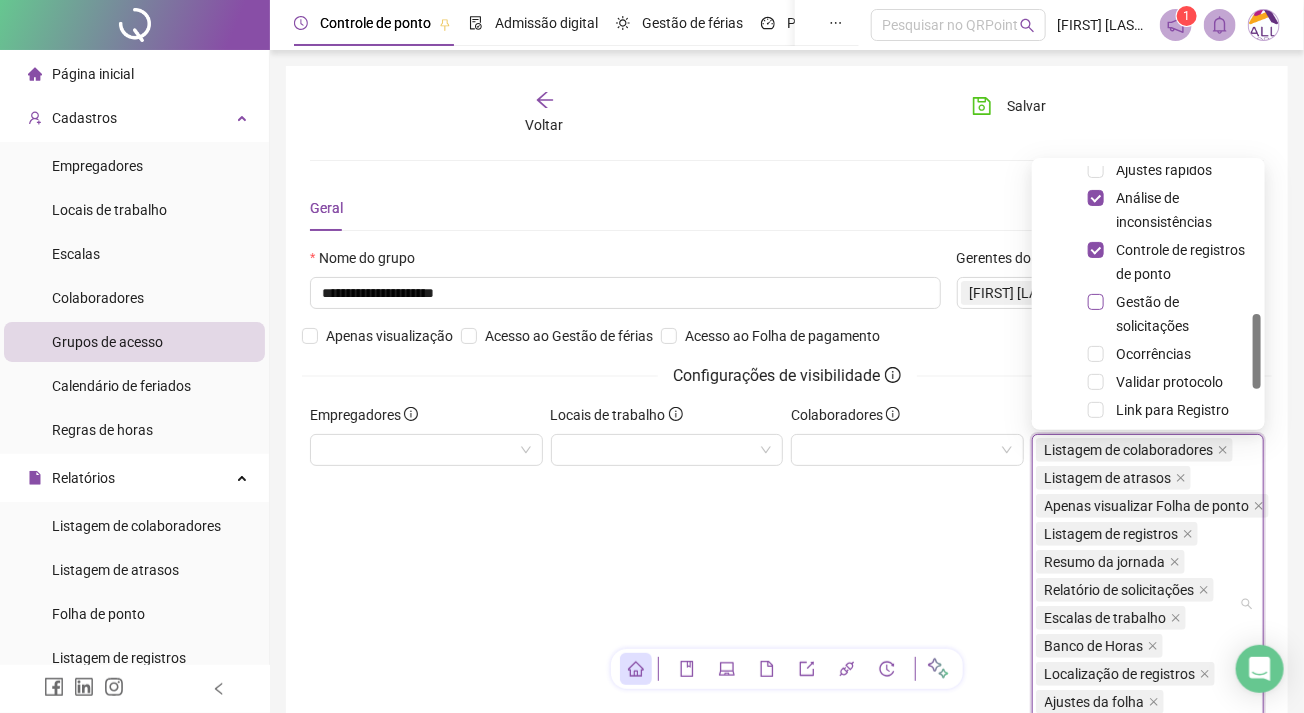 click at bounding box center [1096, 302] 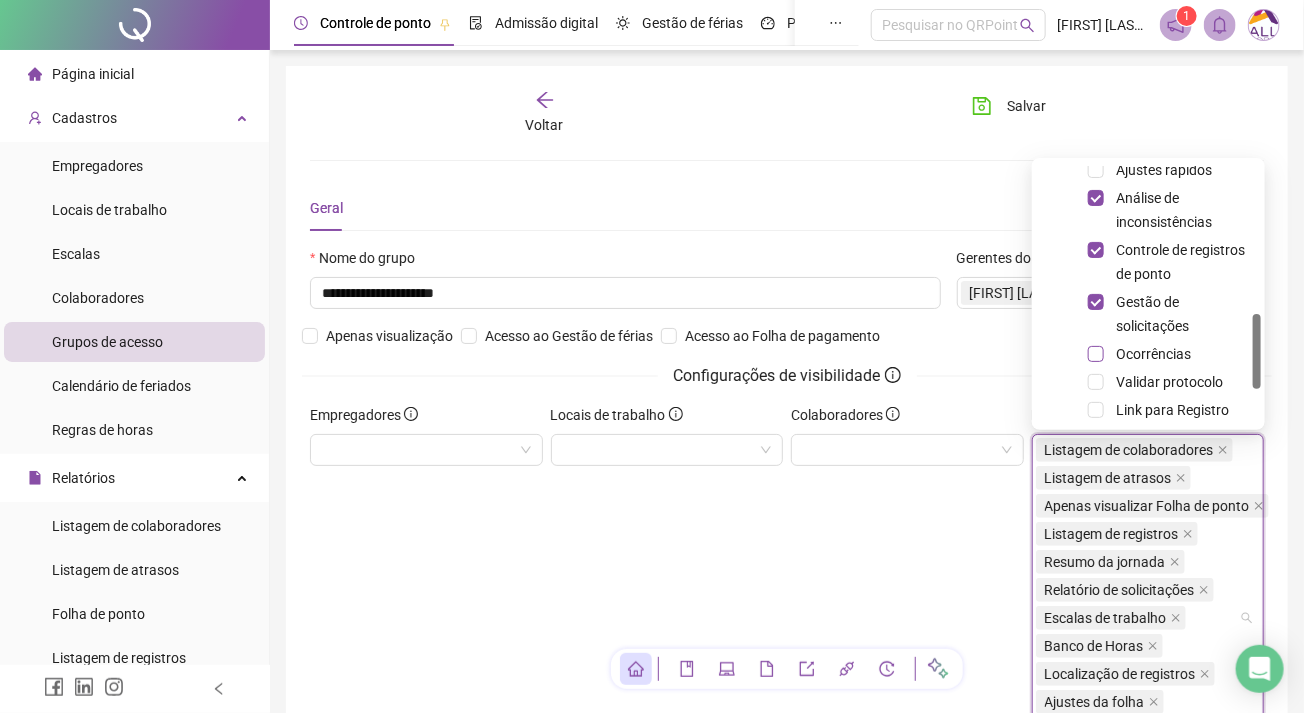 click at bounding box center (1096, 354) 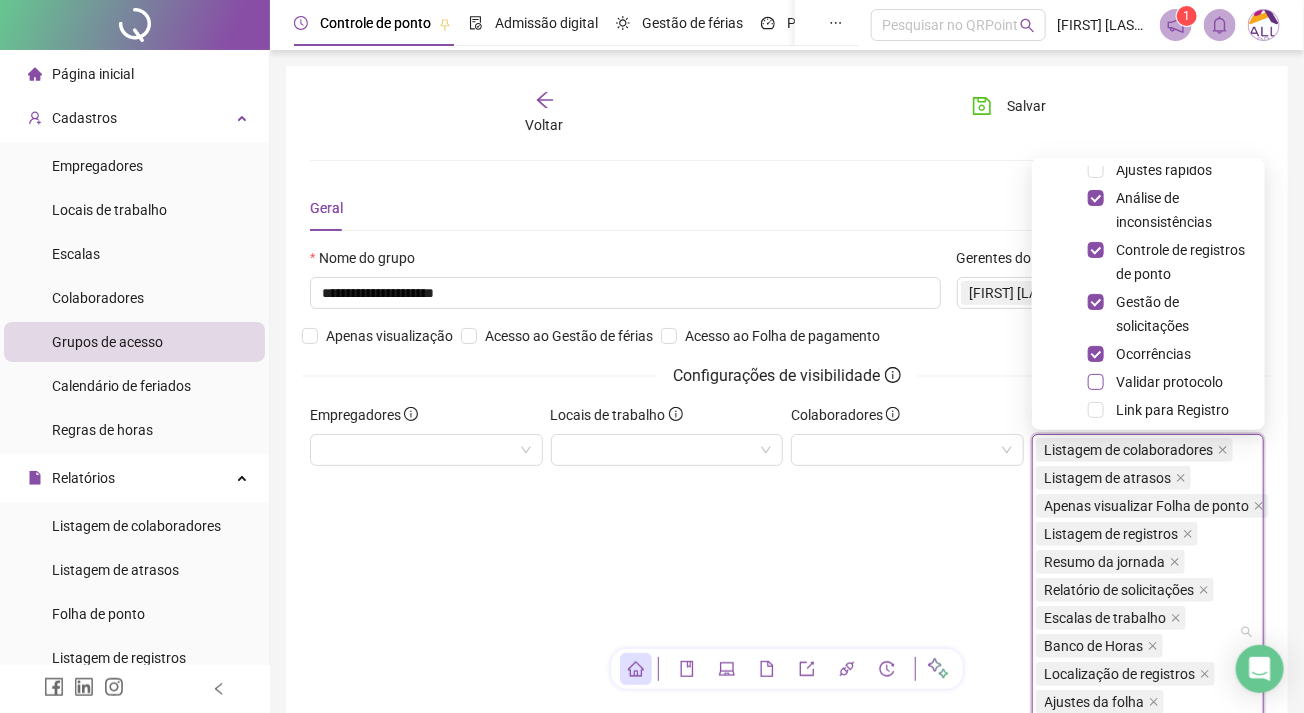 click at bounding box center (1096, 382) 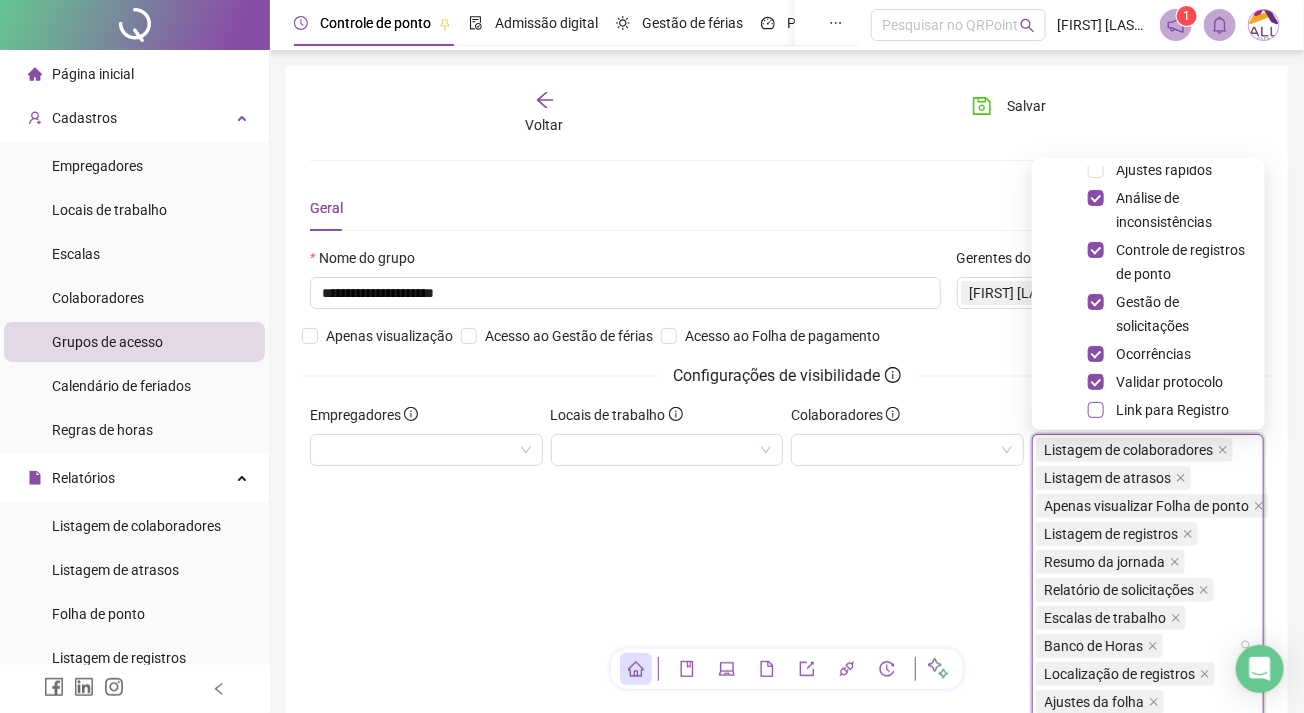 click at bounding box center [1096, 410] 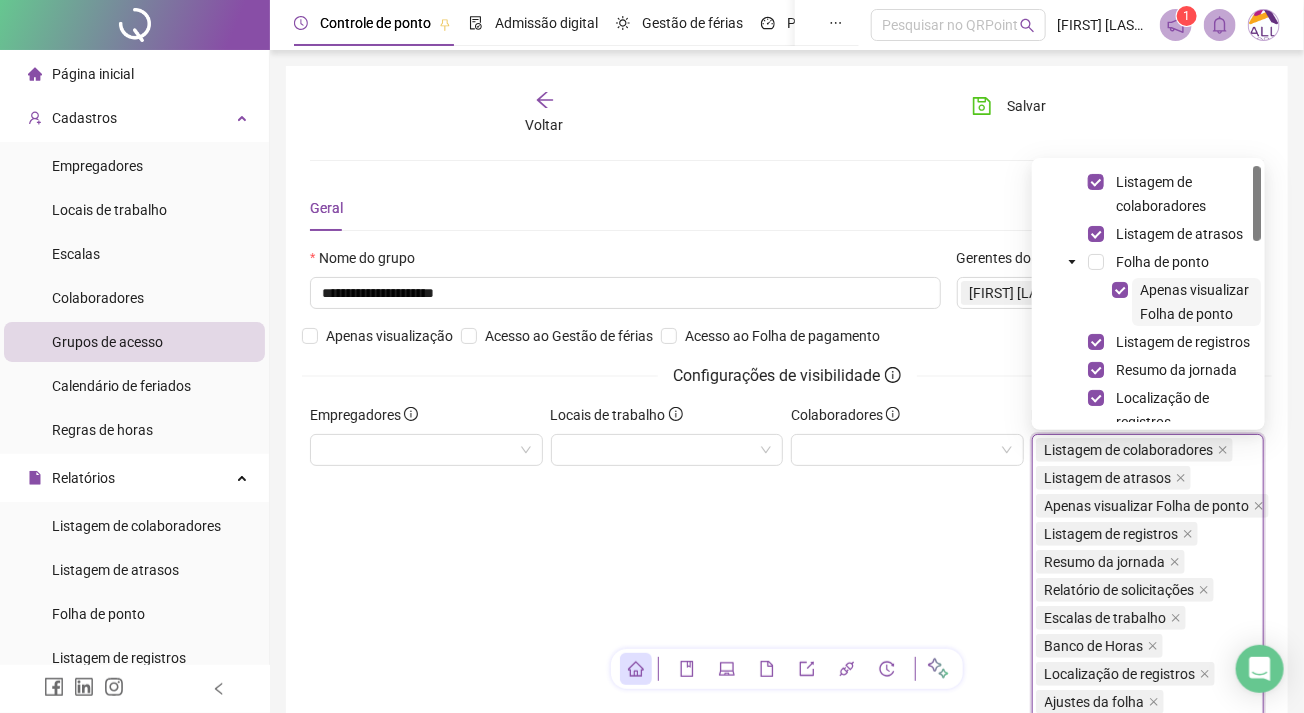 scroll, scrollTop: 0, scrollLeft: 0, axis: both 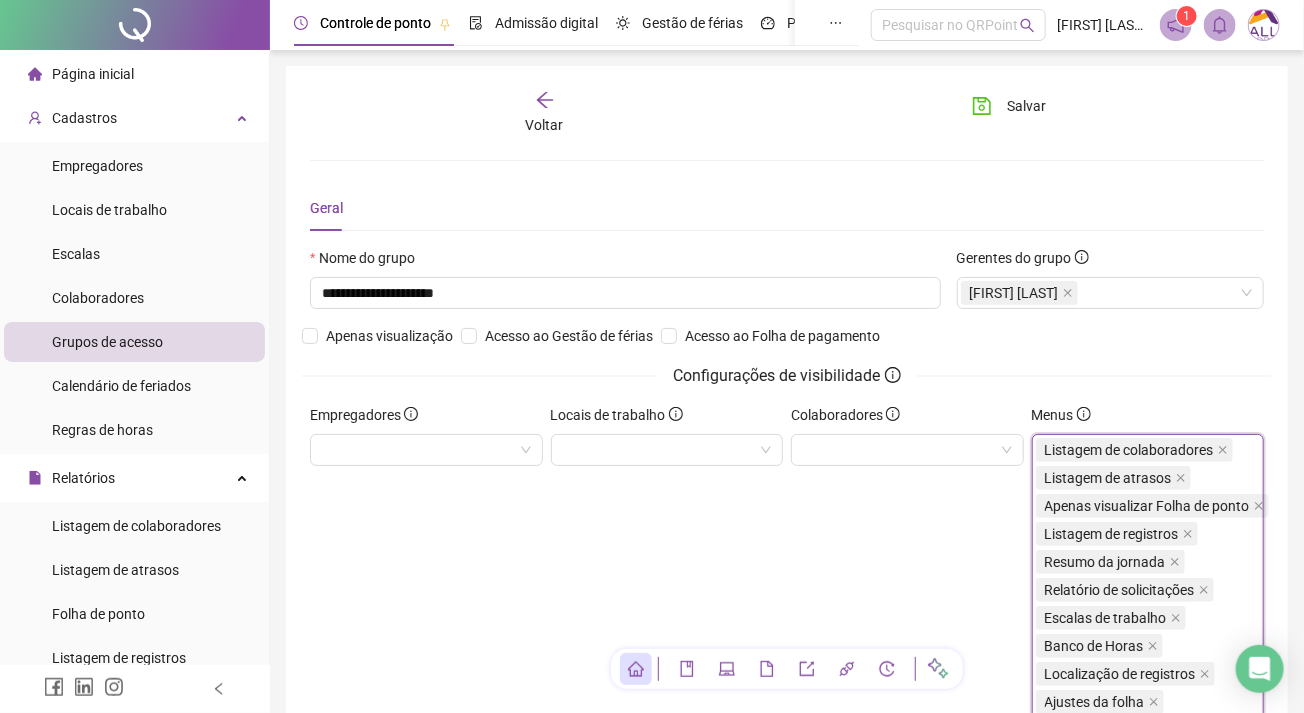 click on "Locais de trabalho" at bounding box center (667, 653) 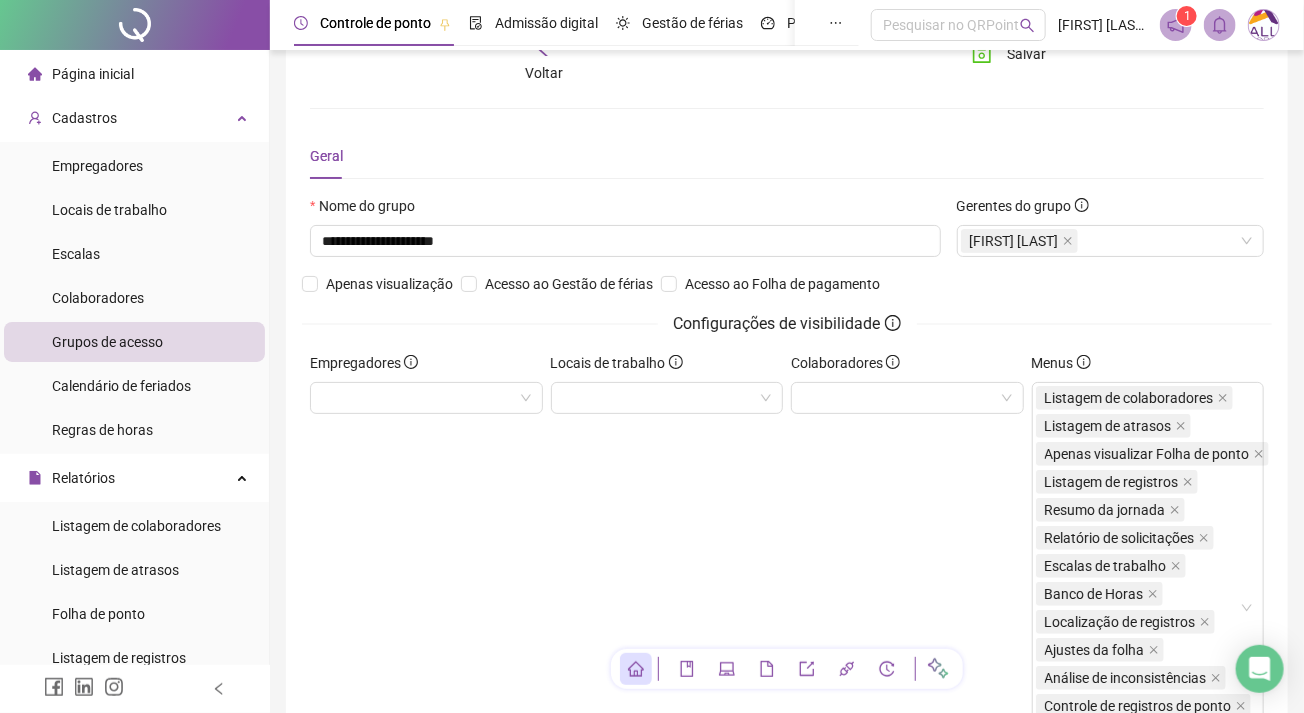 scroll, scrollTop: 0, scrollLeft: 0, axis: both 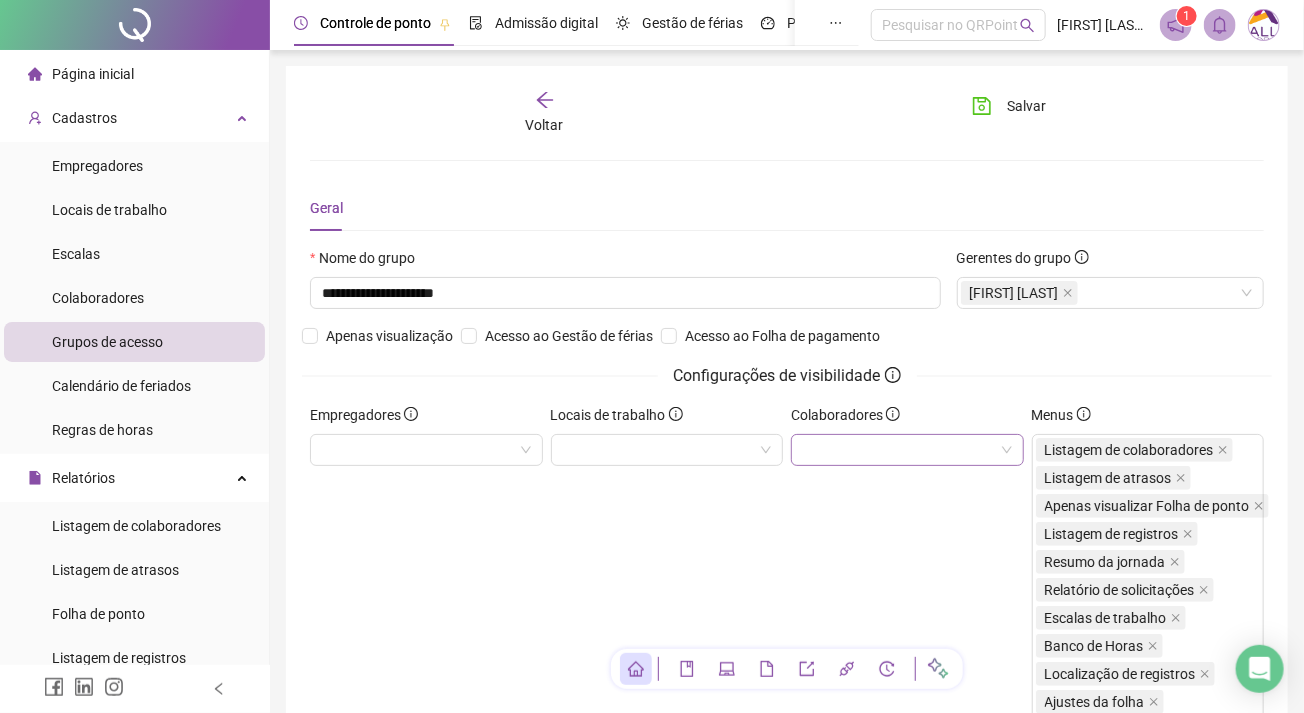 click at bounding box center [907, 450] 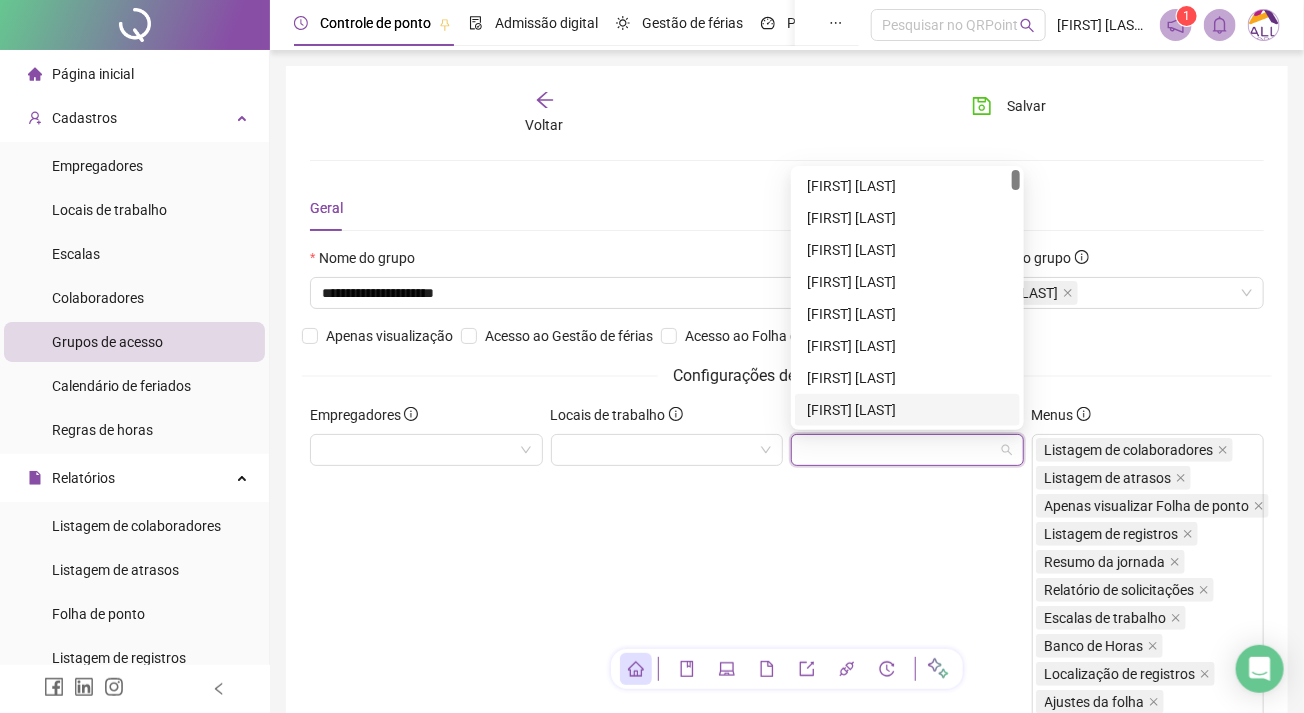 click on "Locais de trabalho" at bounding box center [667, 653] 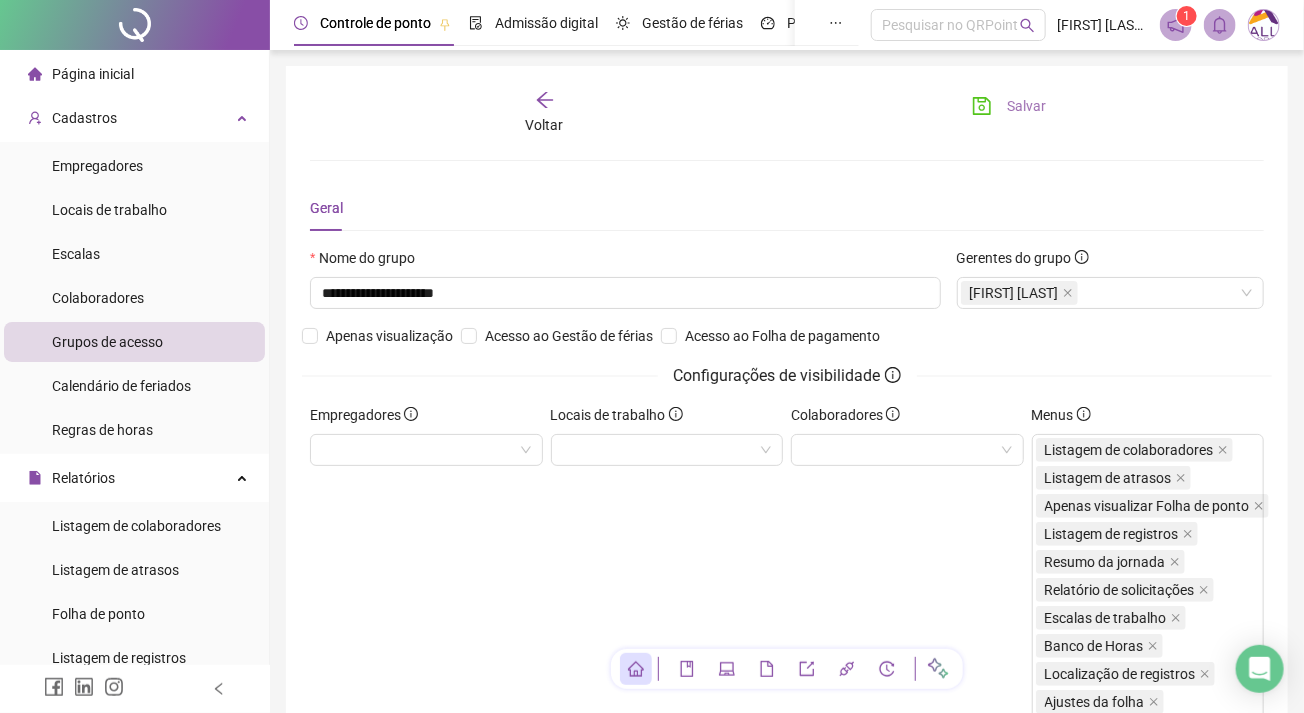 click 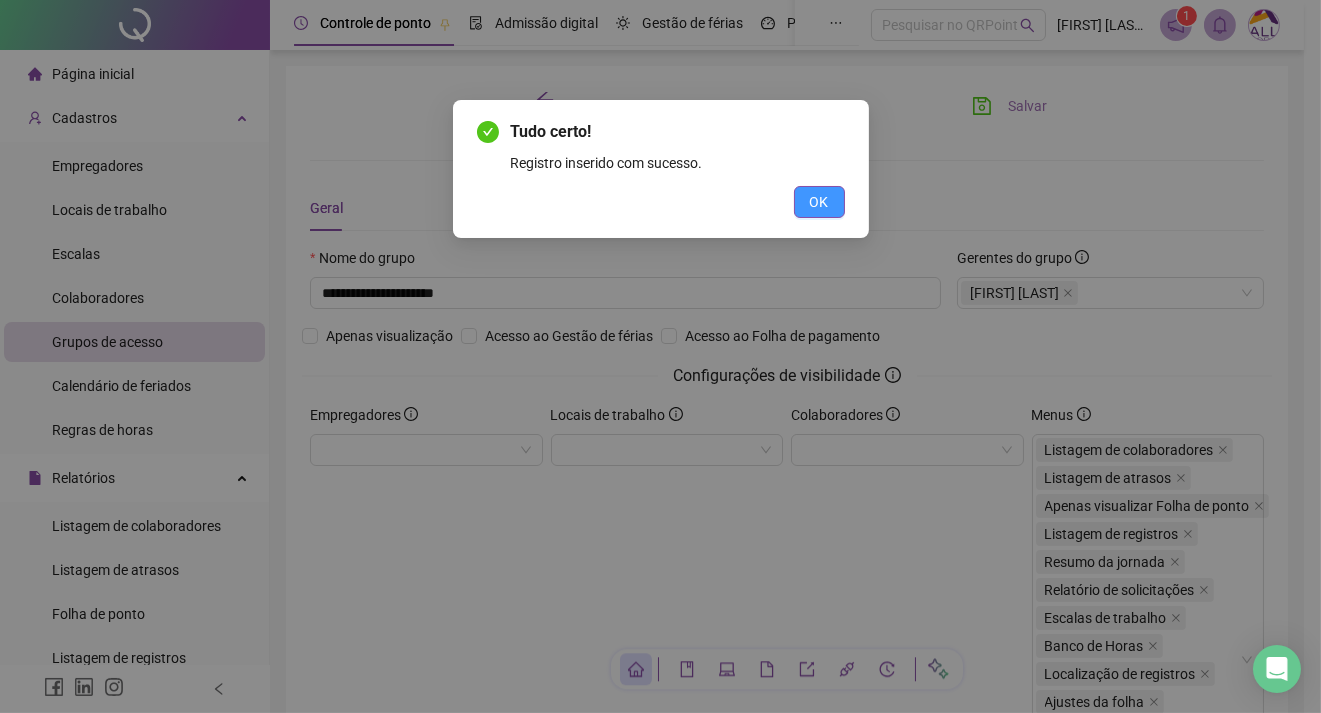 click on "OK" at bounding box center [819, 202] 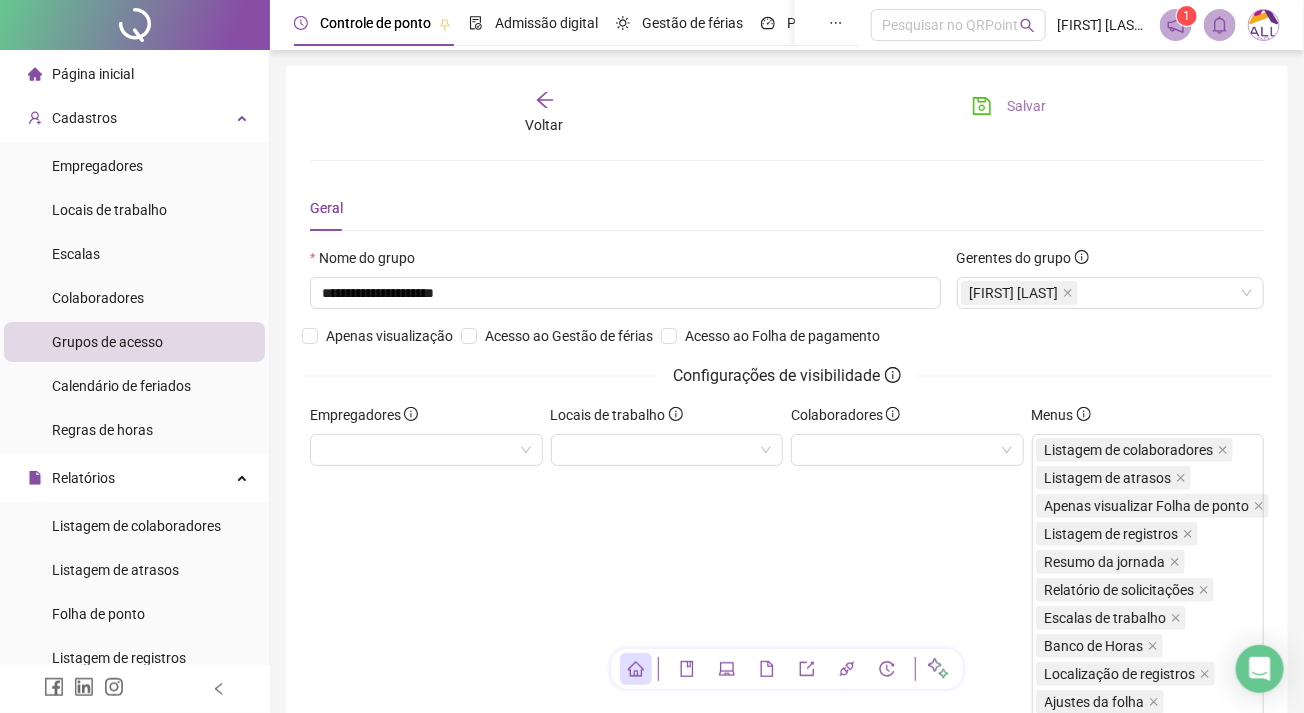 click on "Voltar" at bounding box center (545, 113) 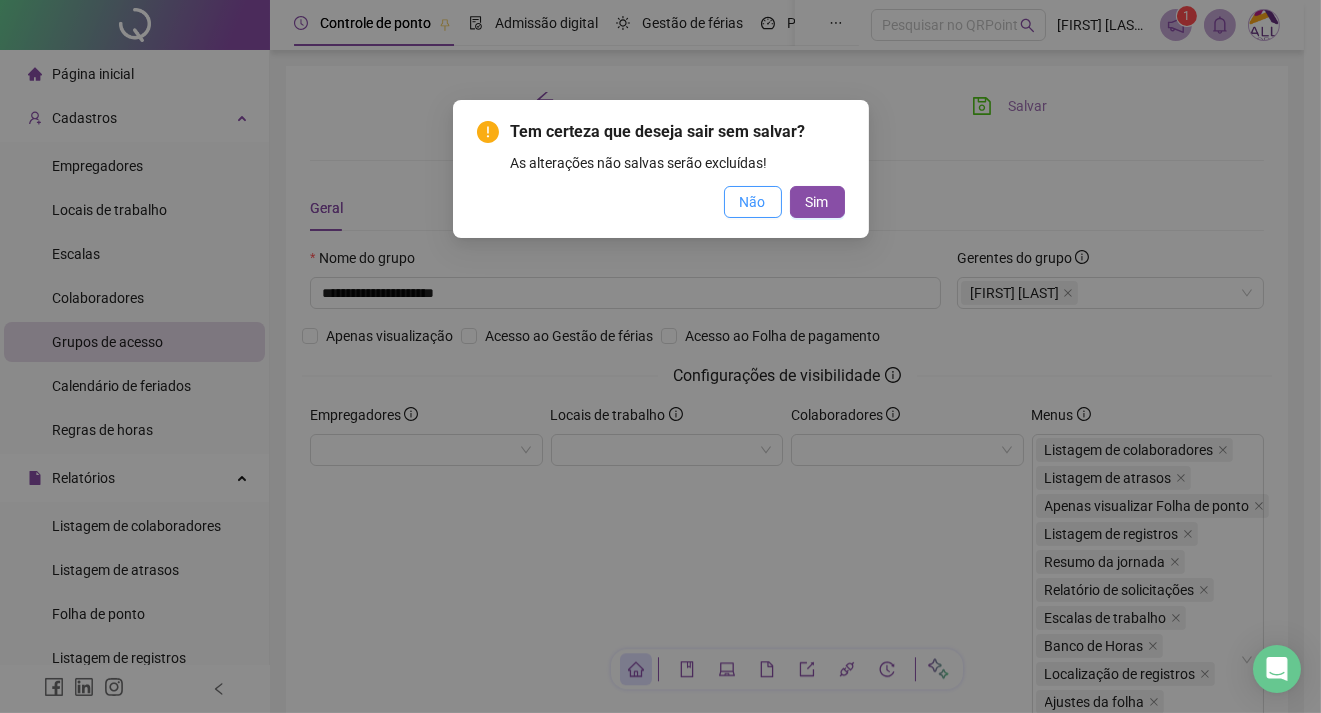 click on "Não" at bounding box center (753, 202) 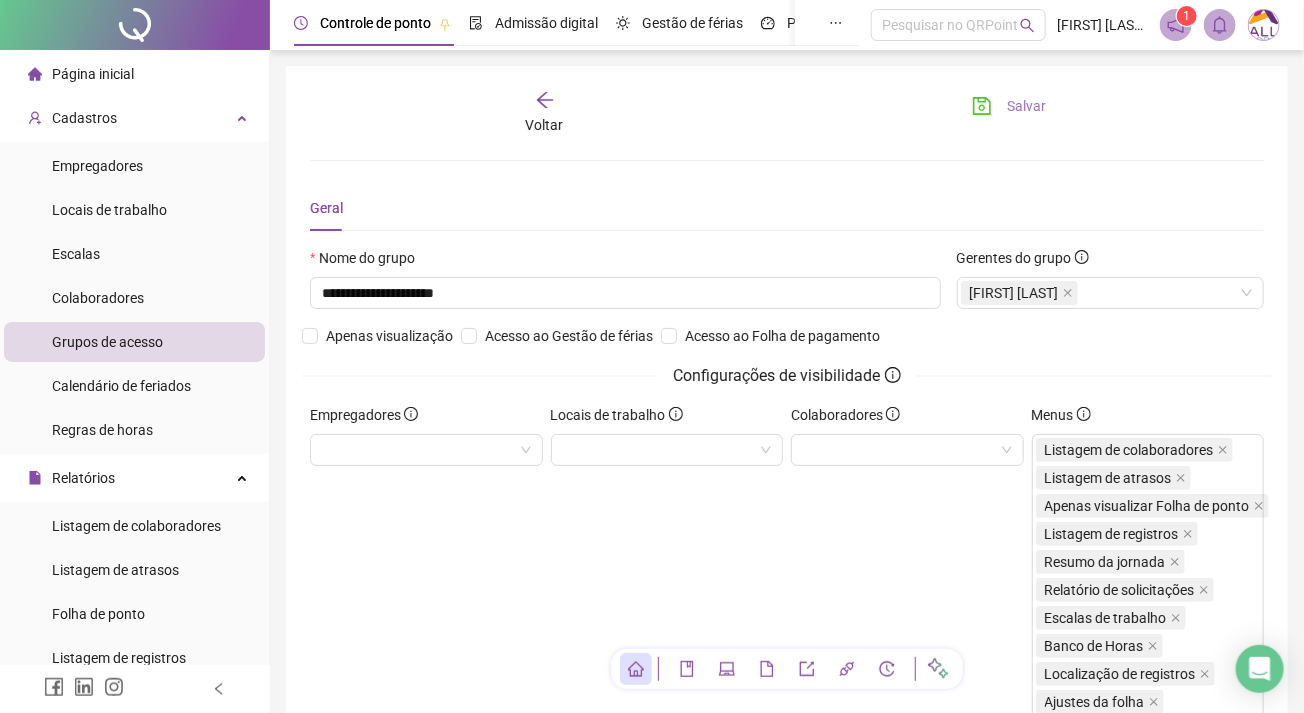 click on "Salvar" at bounding box center (1009, 106) 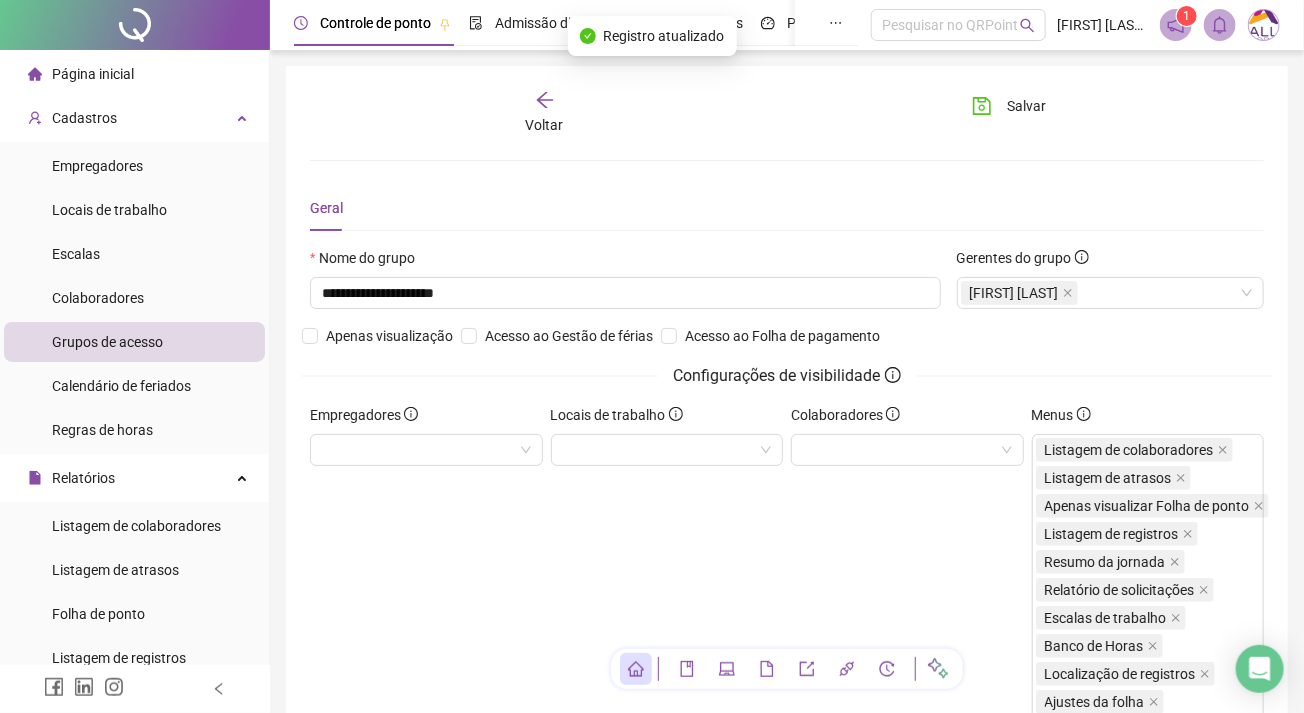 click 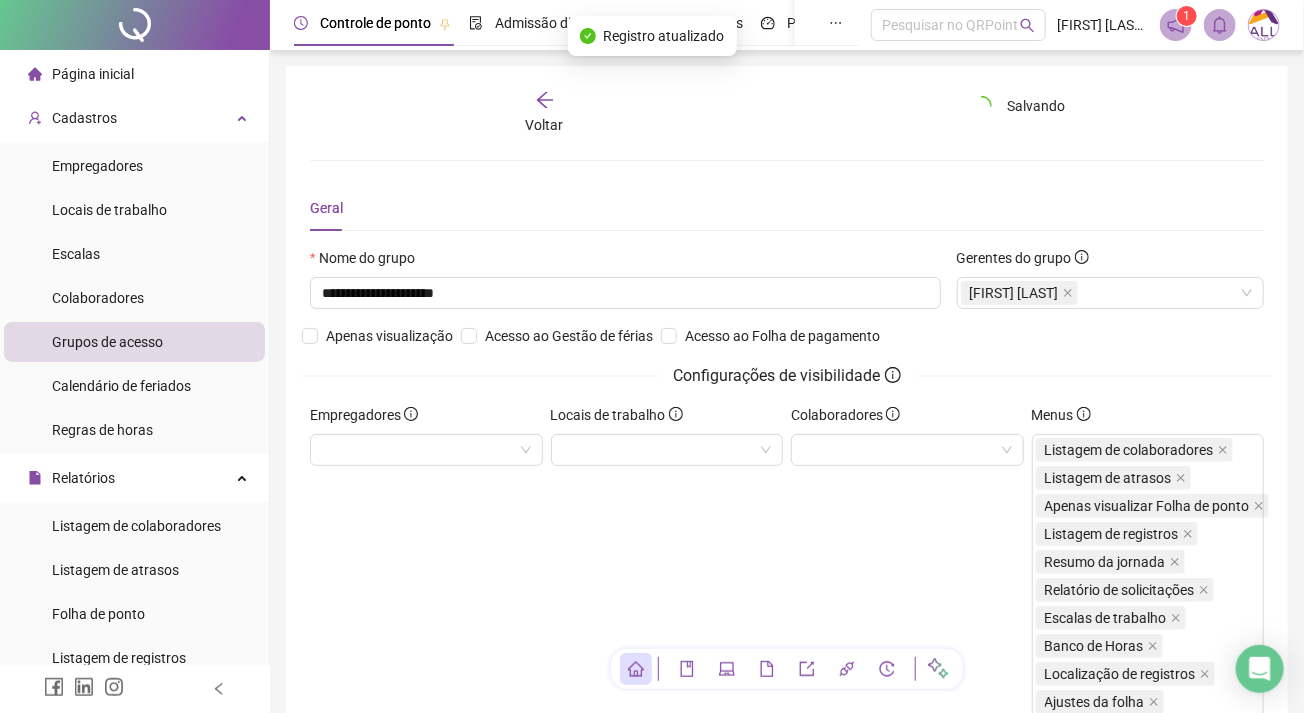 click 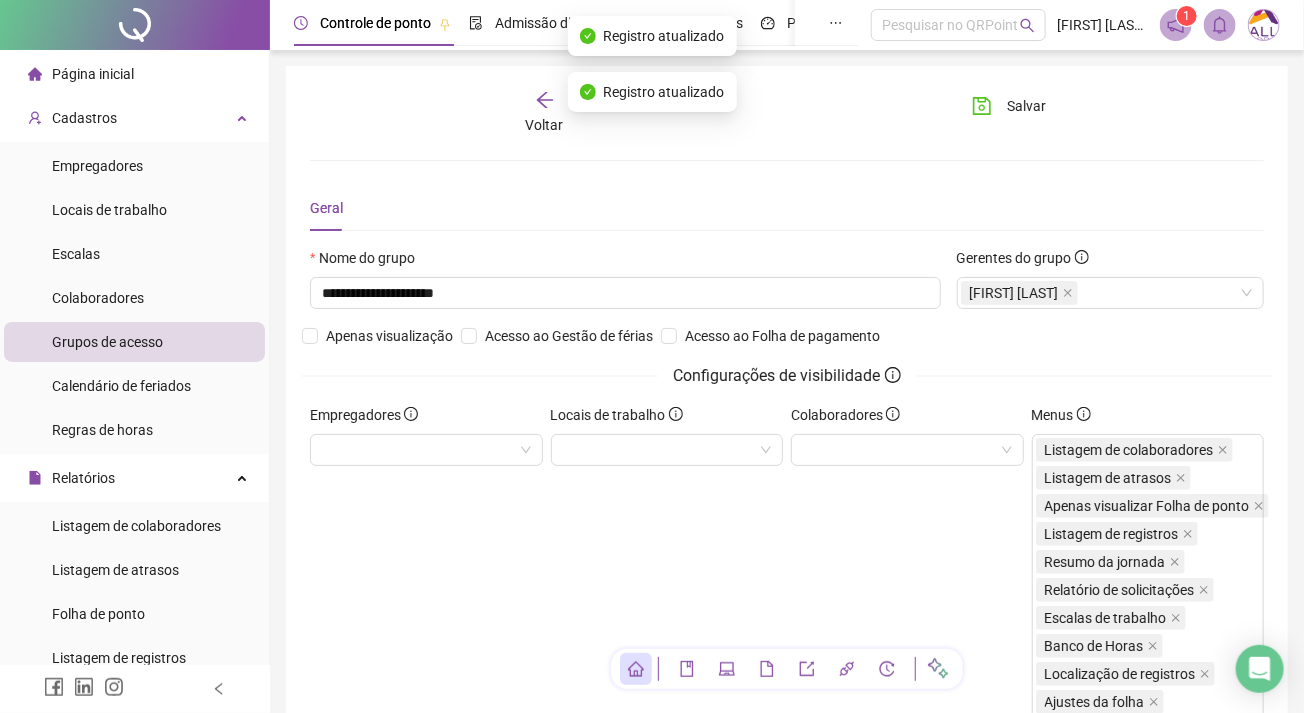 click 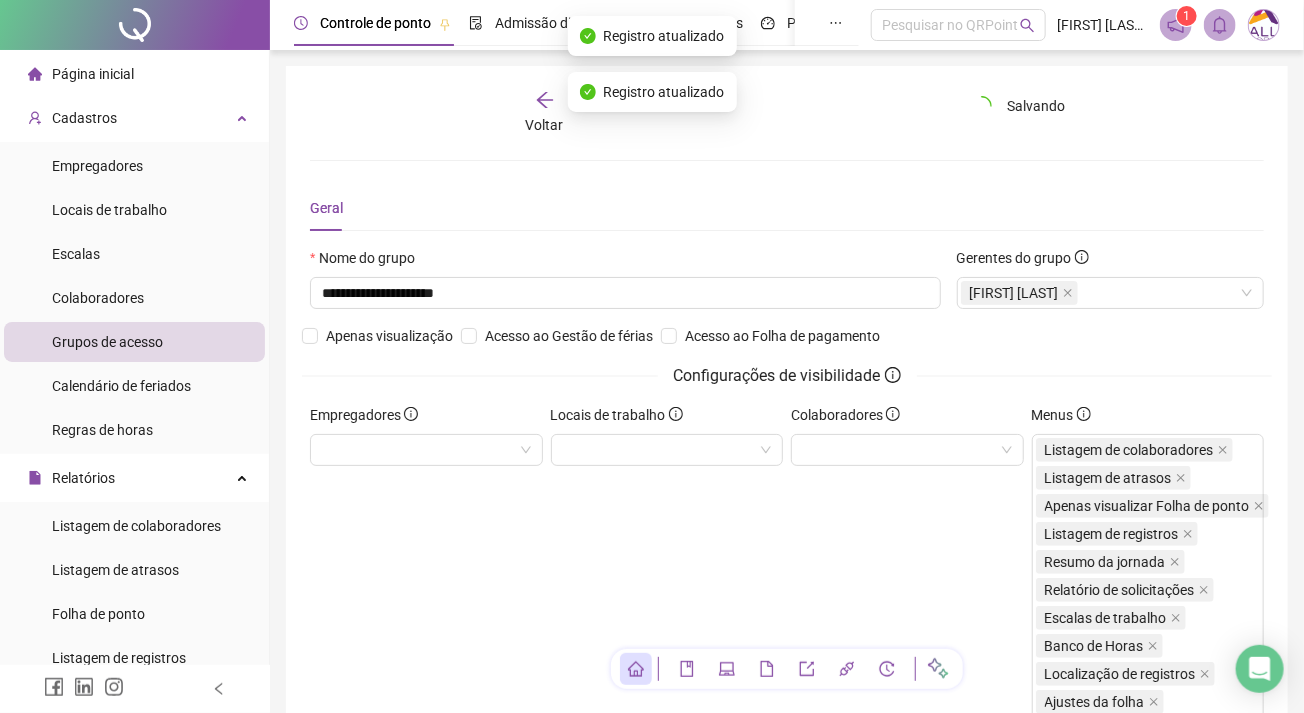 click 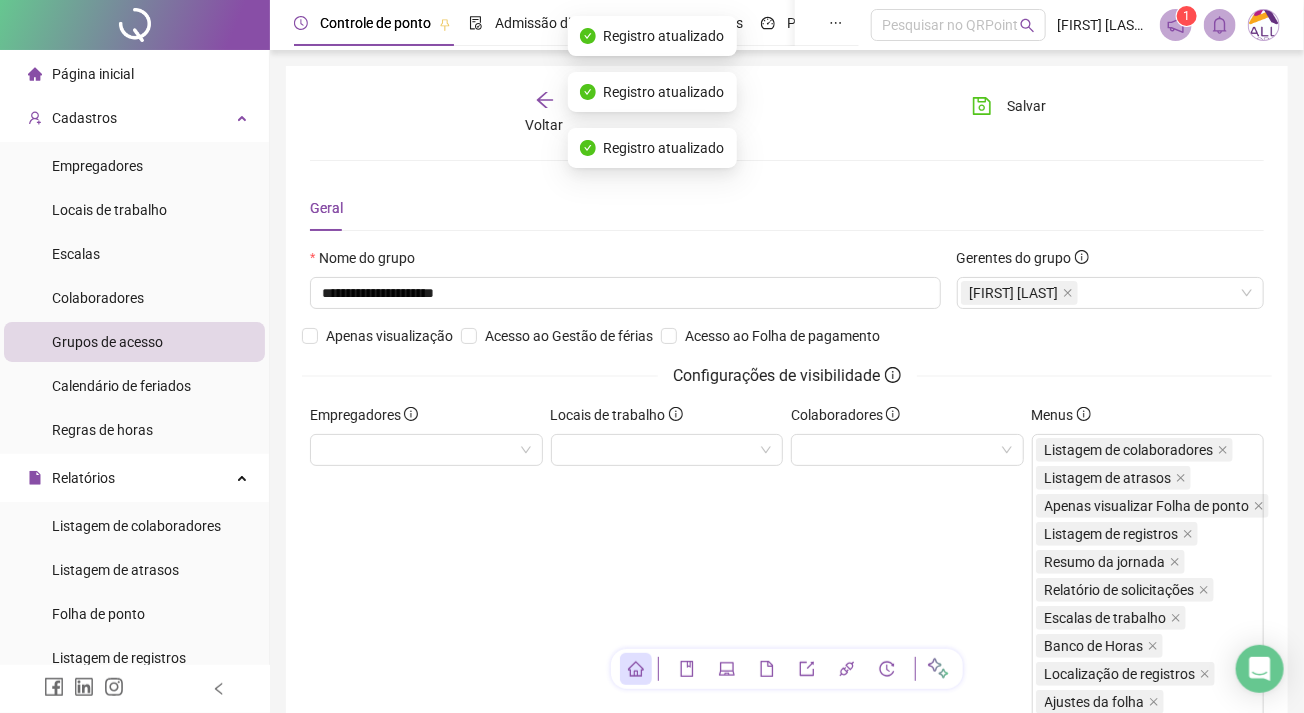 click 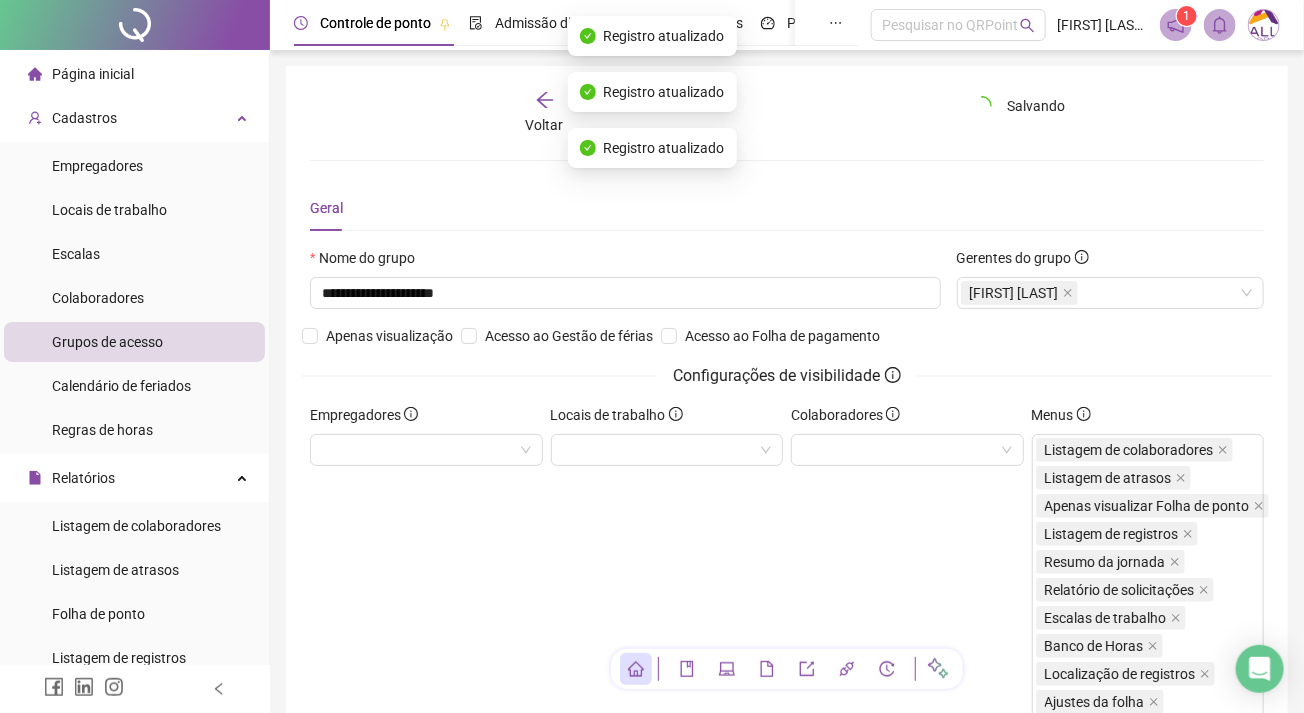 click 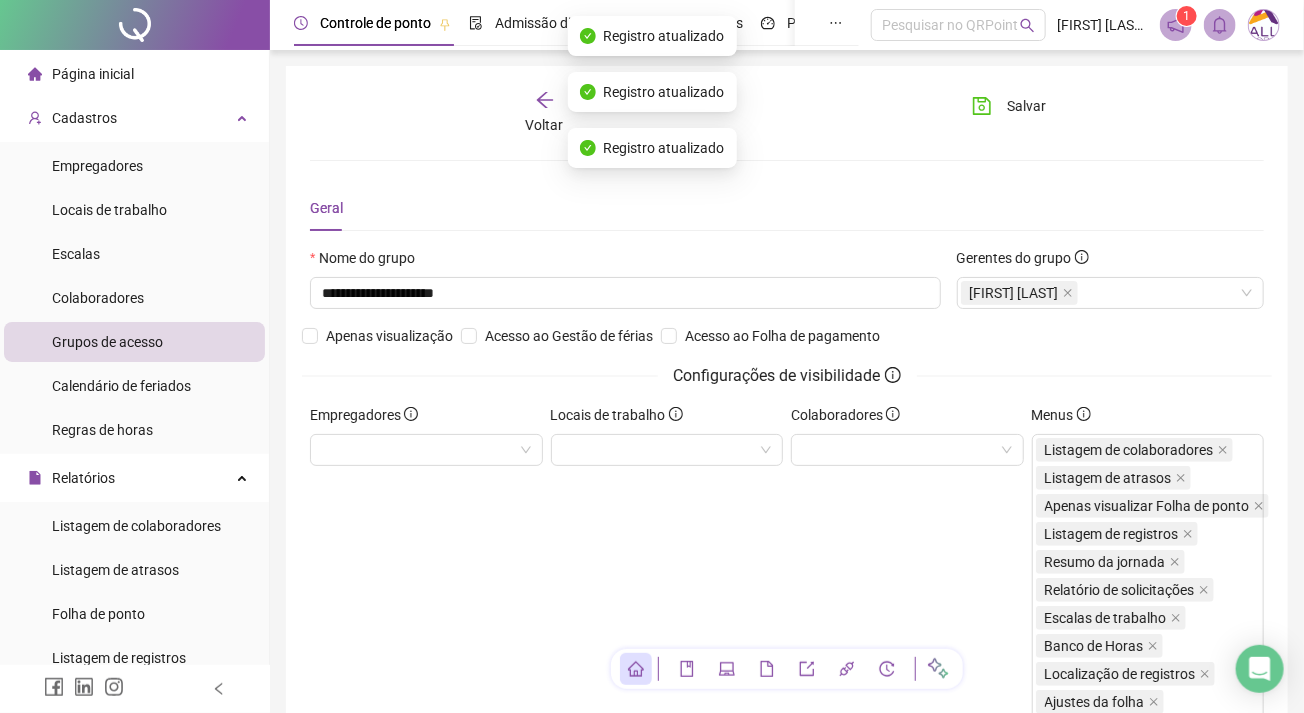 click on "Voltar" at bounding box center (545, 113) 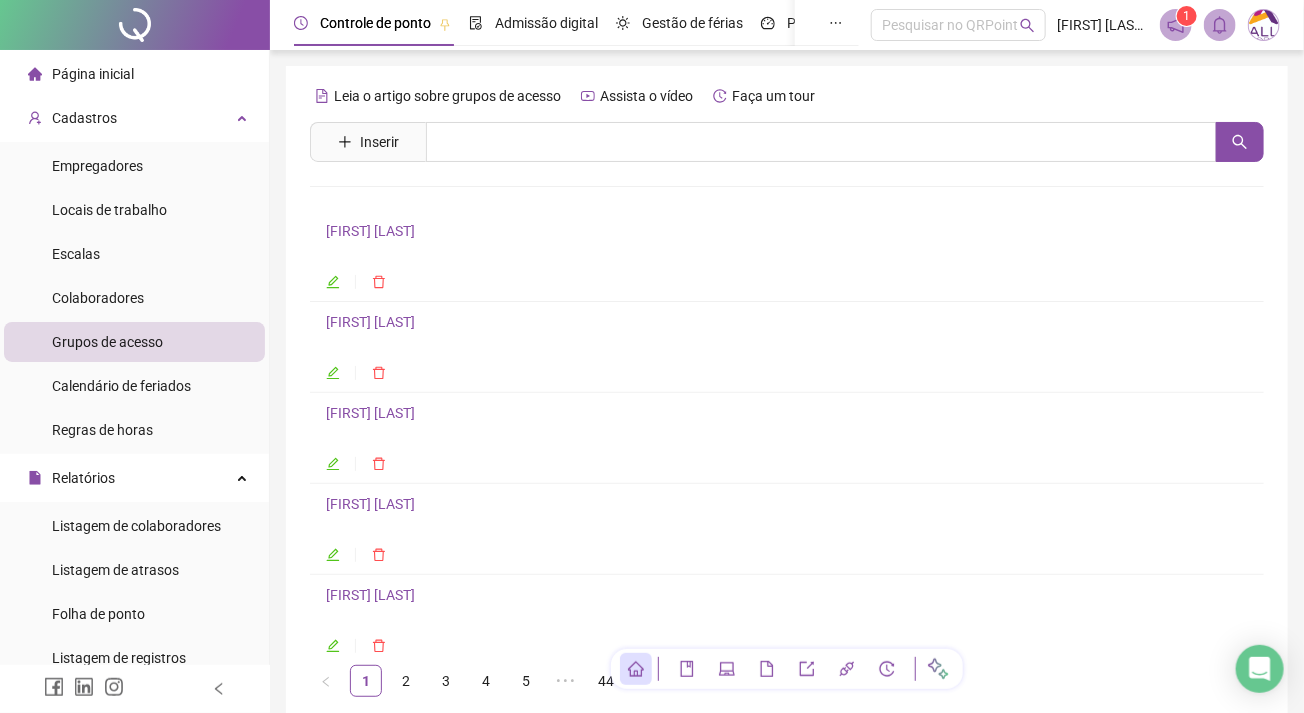 click 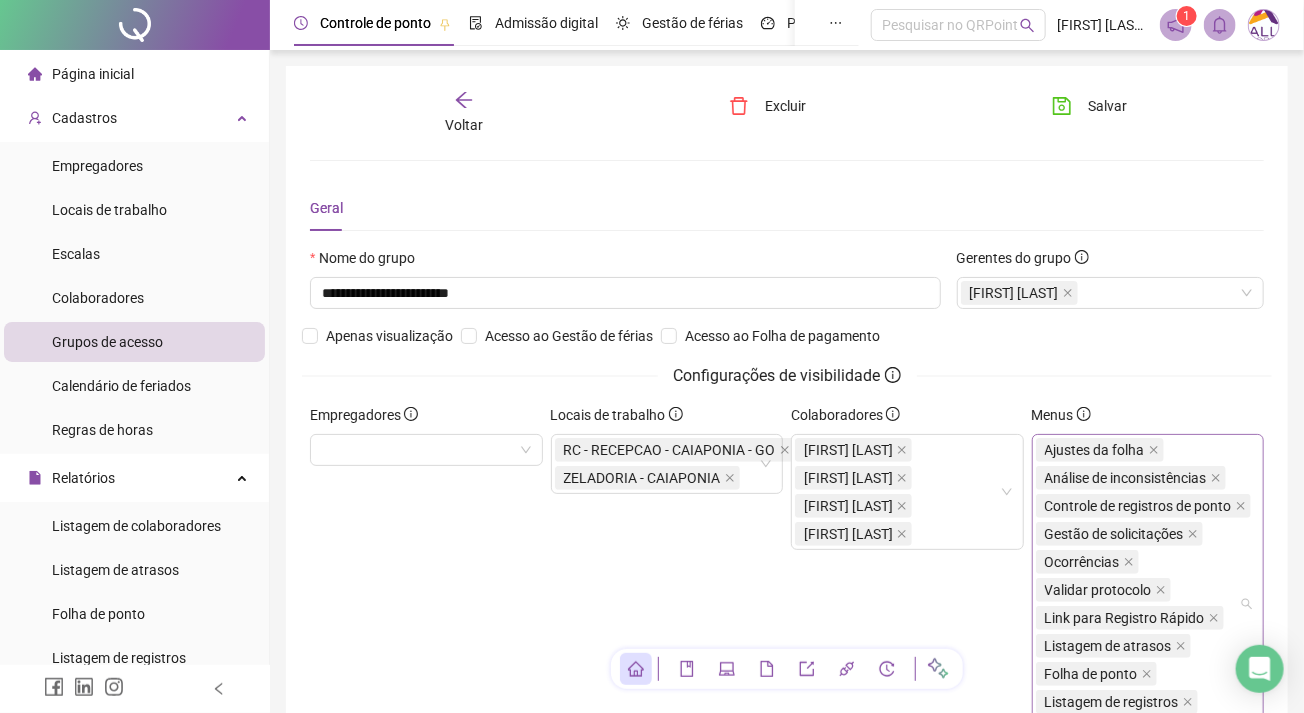 click on "Ajustes da folha Análise de inconsistências Controle de registros de ponto Gestão de solicitações Ocorrências Validar protocolo Link para Registro Rápido Listagem de atrasos Folha de ponto Listagem de registros Resumo da jornada Escalas de trabalho" at bounding box center (1145, 604) 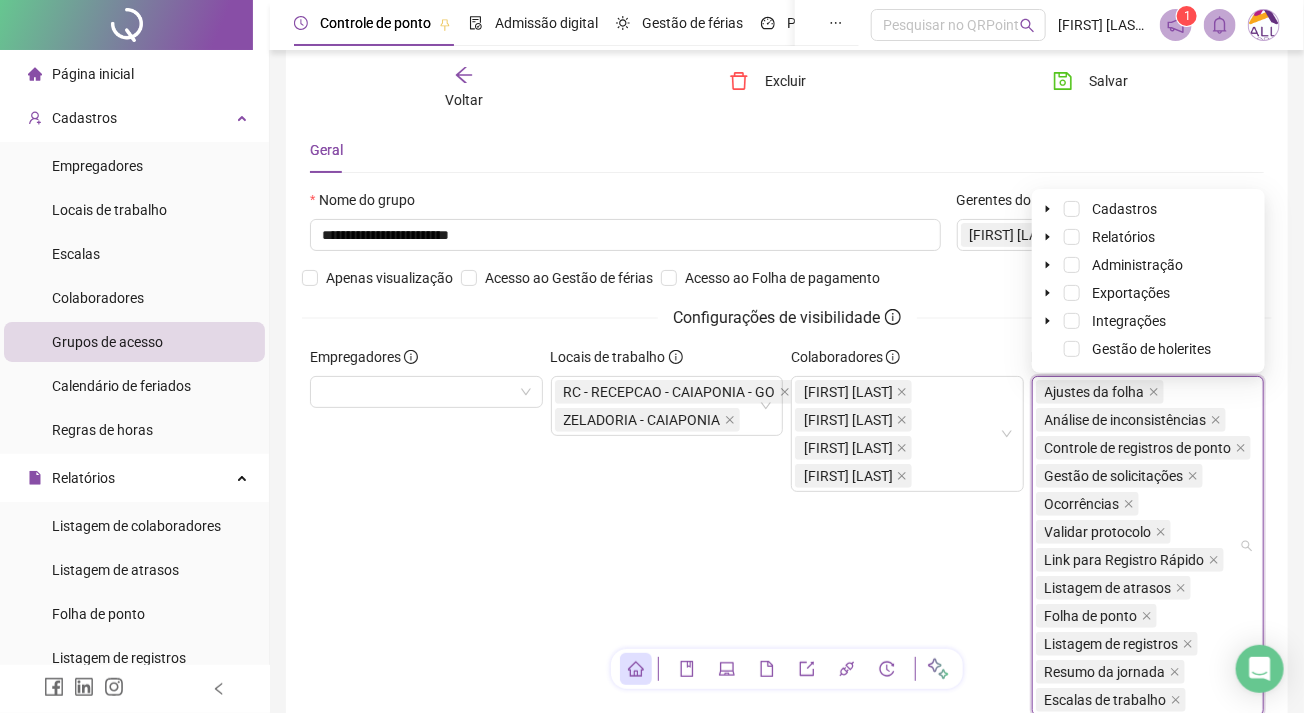 scroll, scrollTop: 0, scrollLeft: 0, axis: both 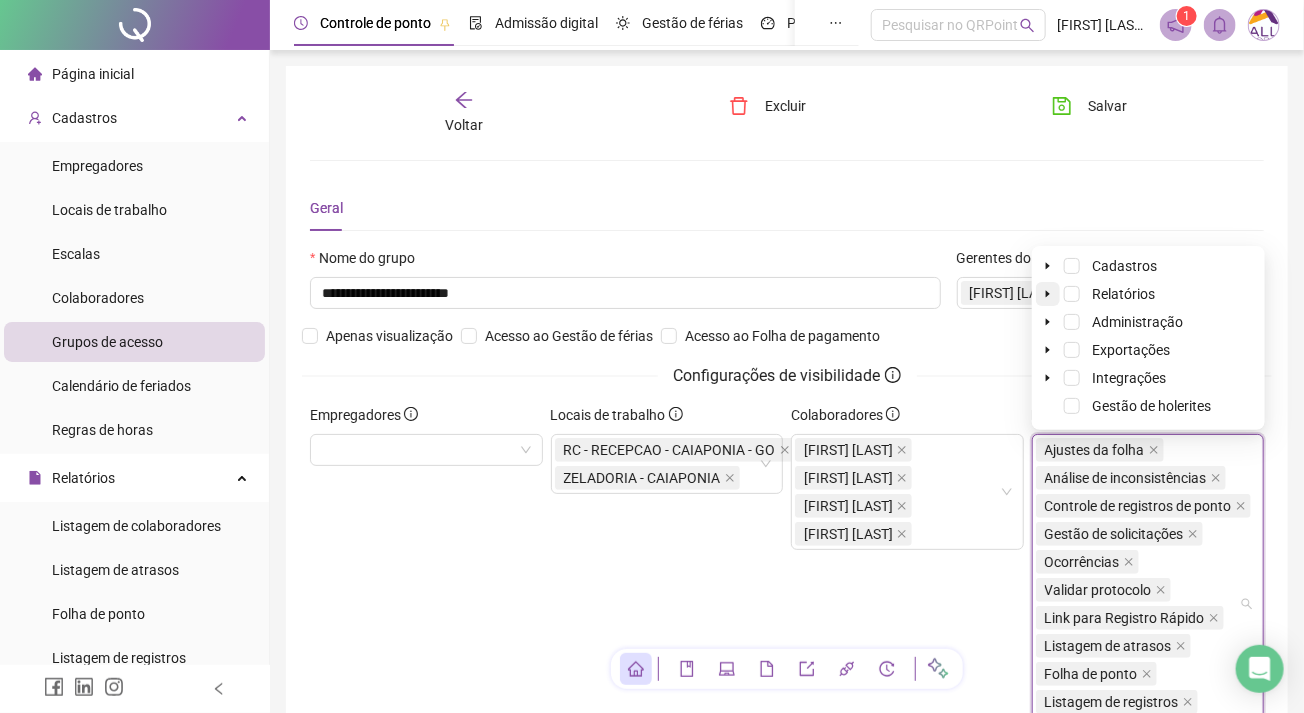 click at bounding box center [1048, 294] 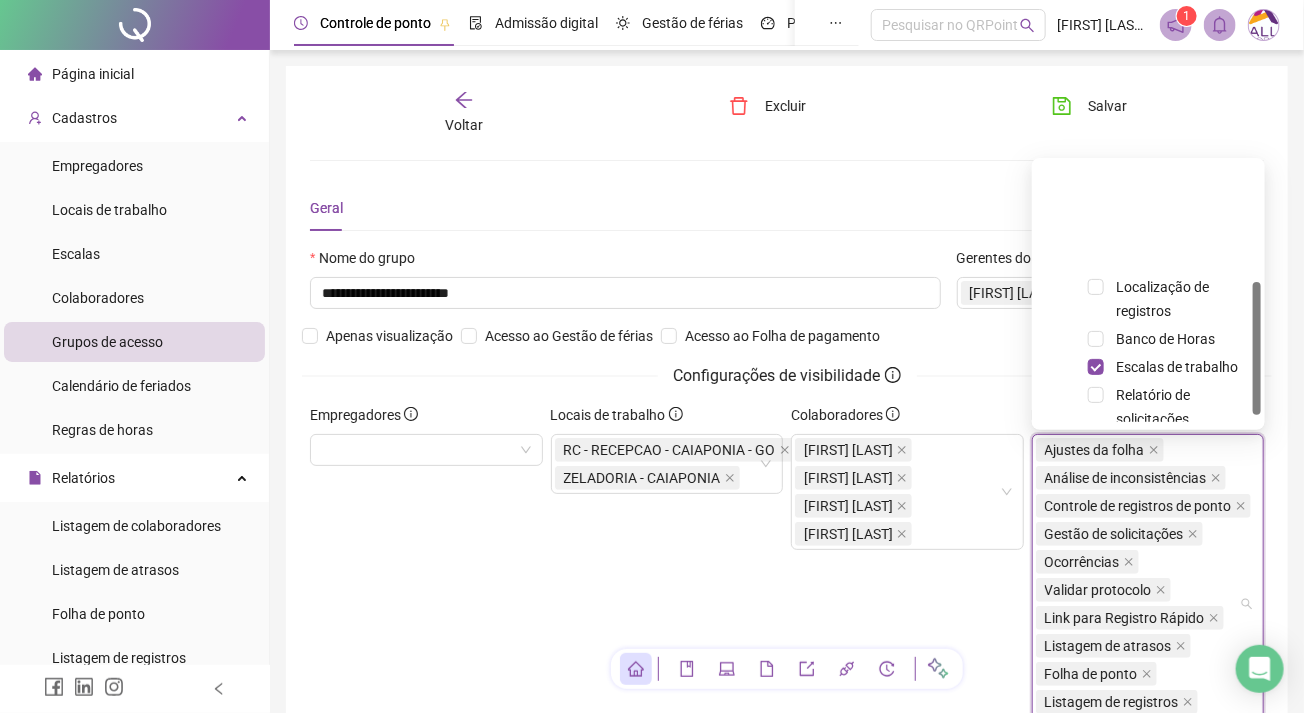 scroll, scrollTop: 222, scrollLeft: 0, axis: vertical 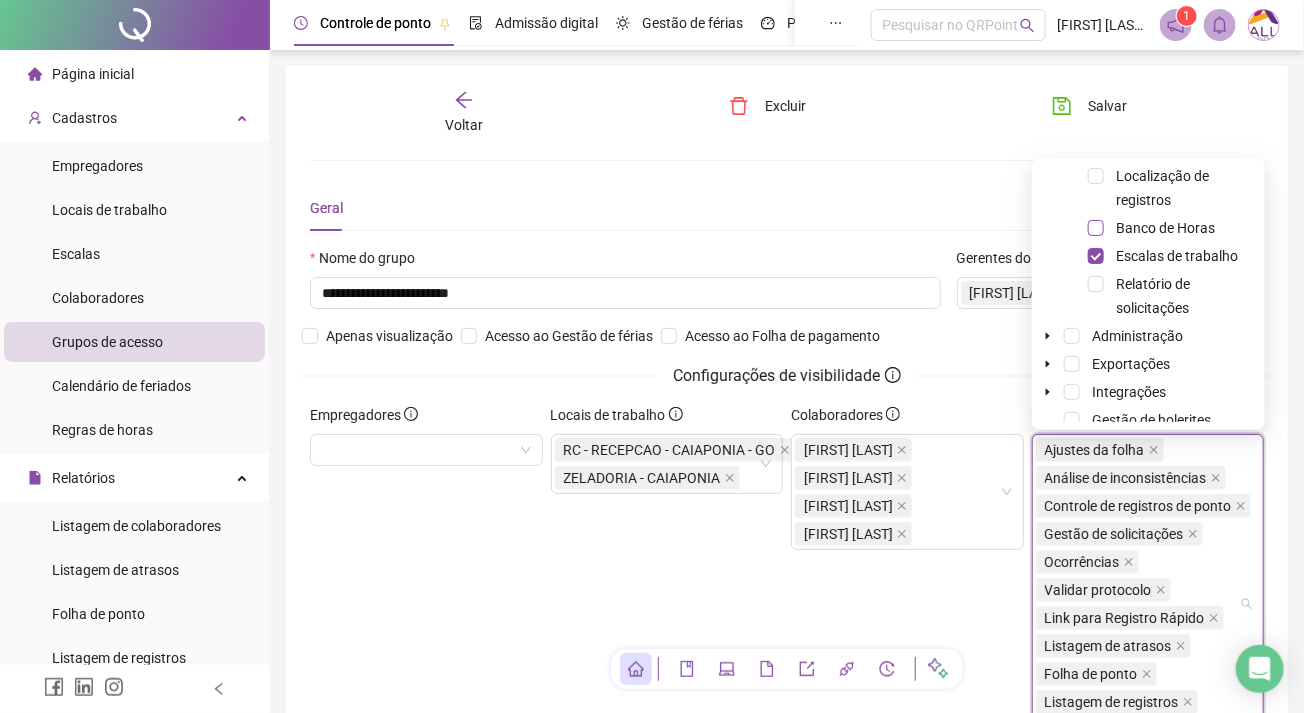 click at bounding box center [1096, 228] 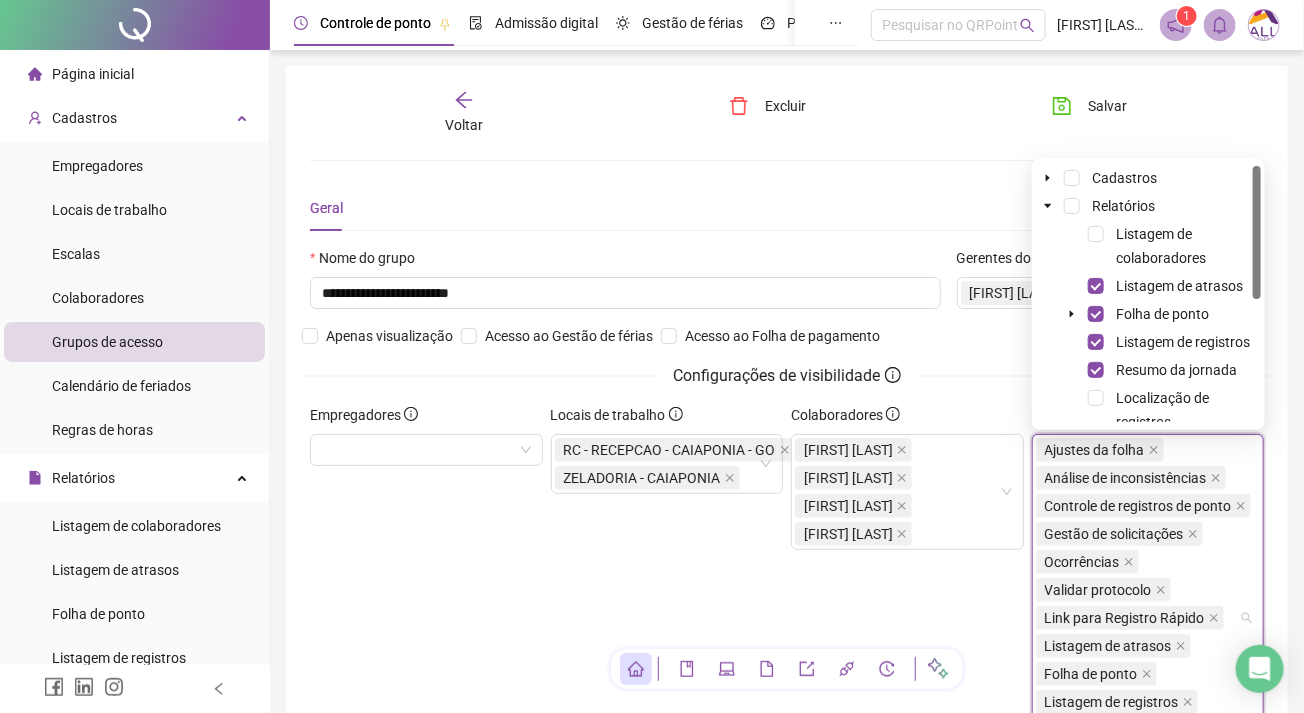 scroll, scrollTop: 111, scrollLeft: 0, axis: vertical 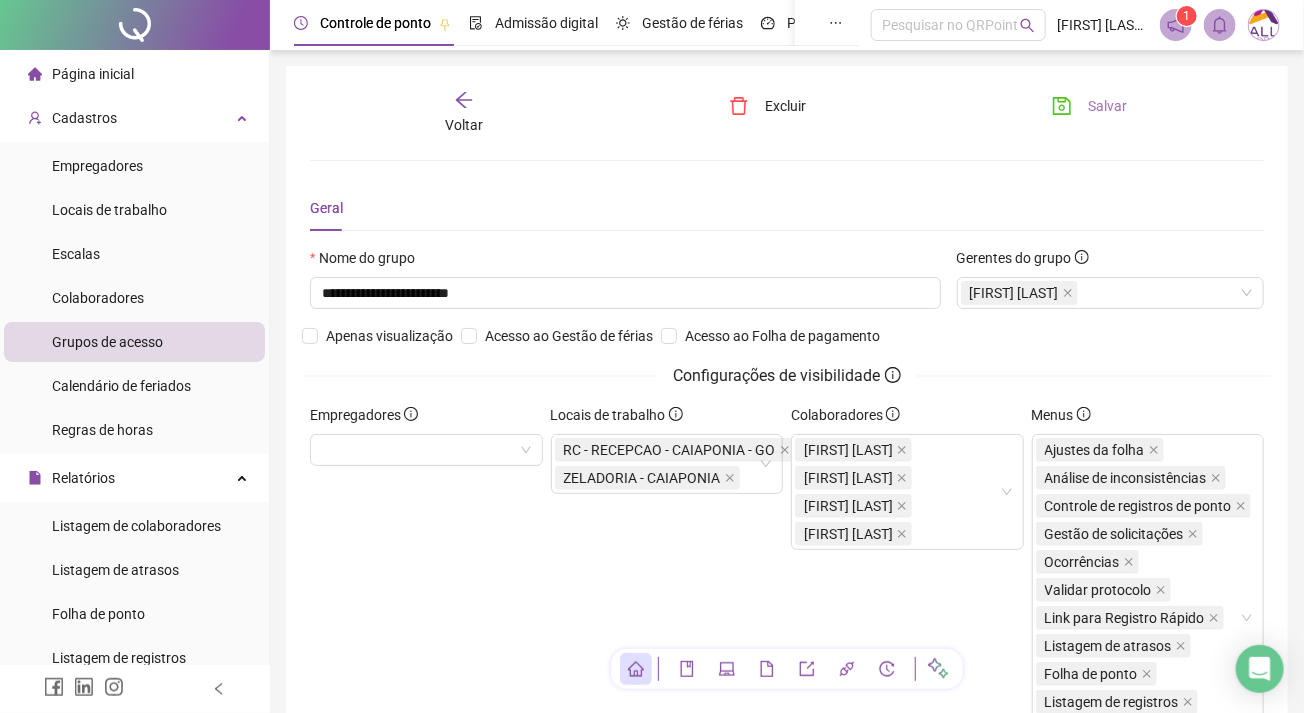 click on "Salvar" at bounding box center [1089, 106] 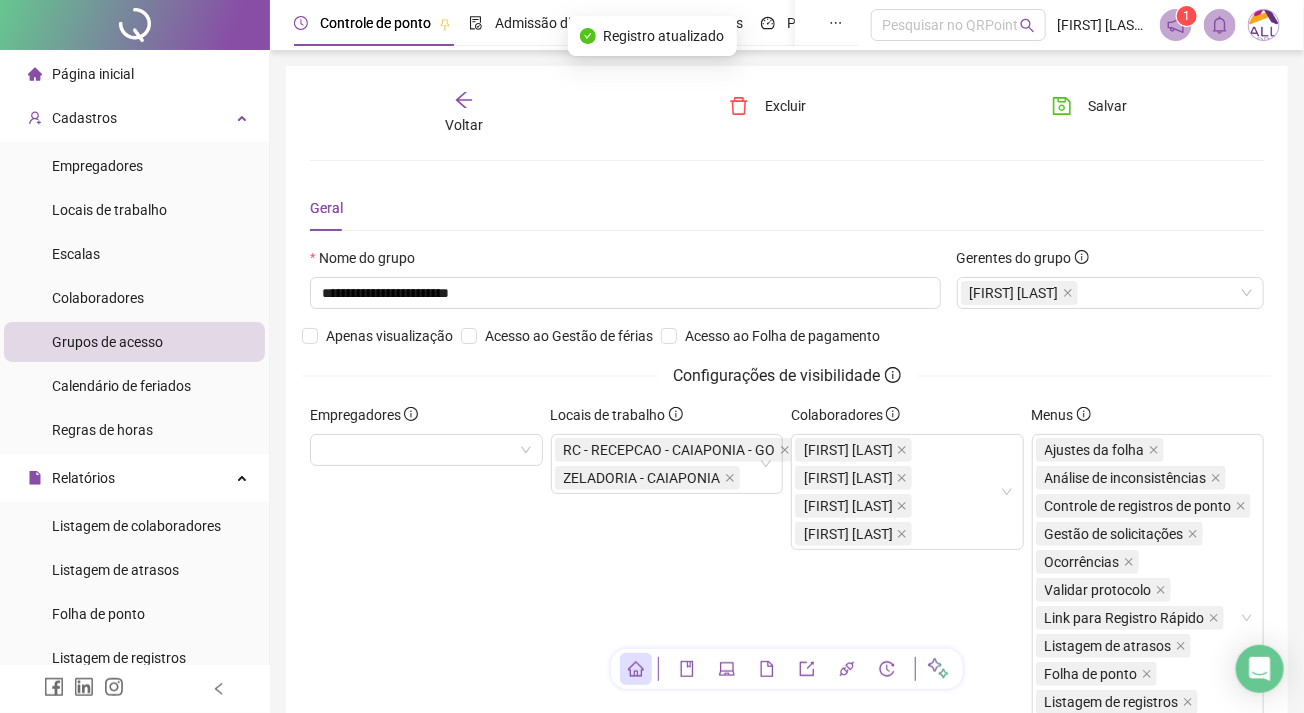 click on "Voltar" at bounding box center [464, 113] 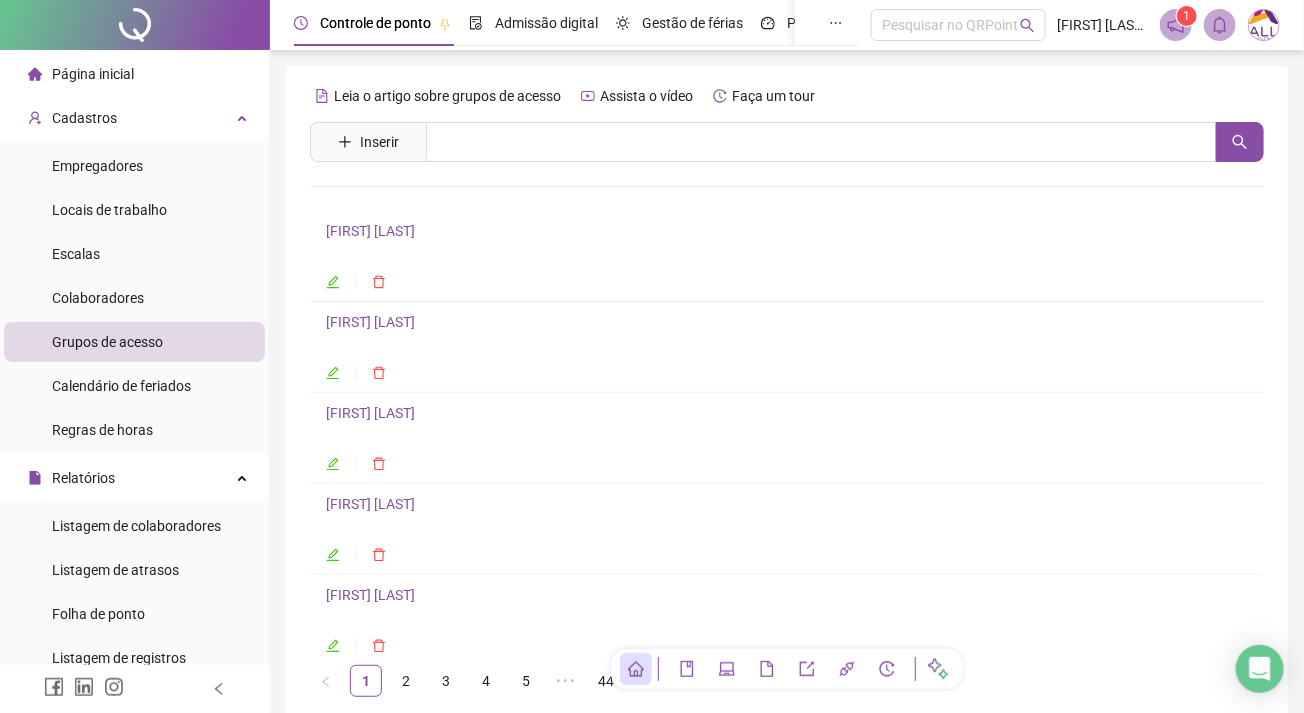 click on "[FIRST] [LAST]" at bounding box center [787, 256] 